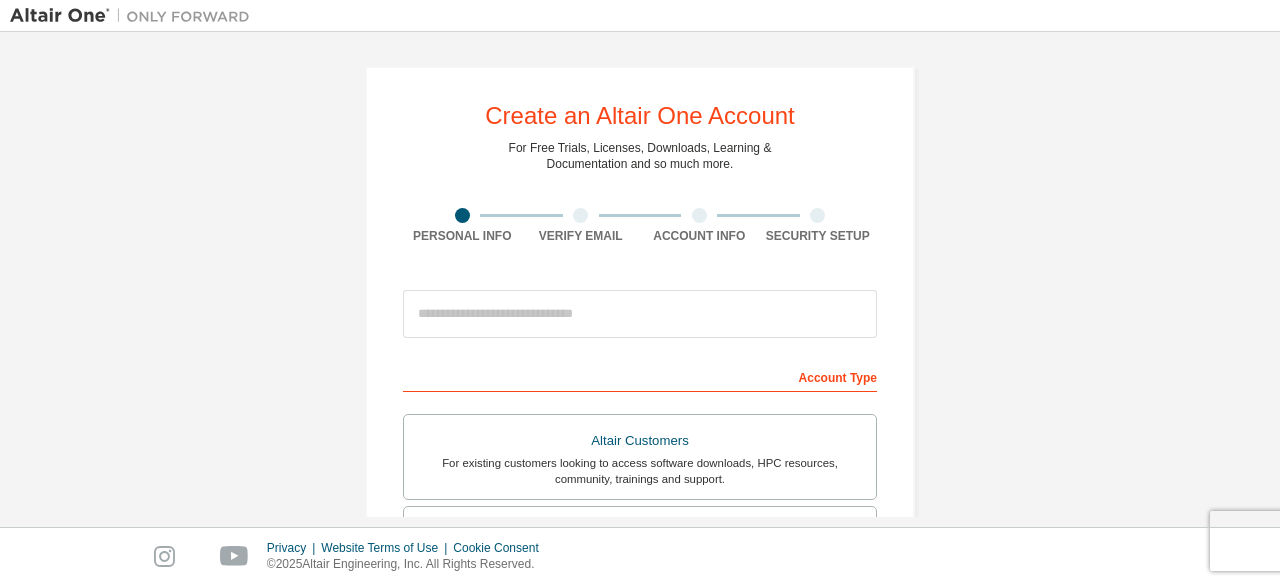 scroll, scrollTop: 0, scrollLeft: 0, axis: both 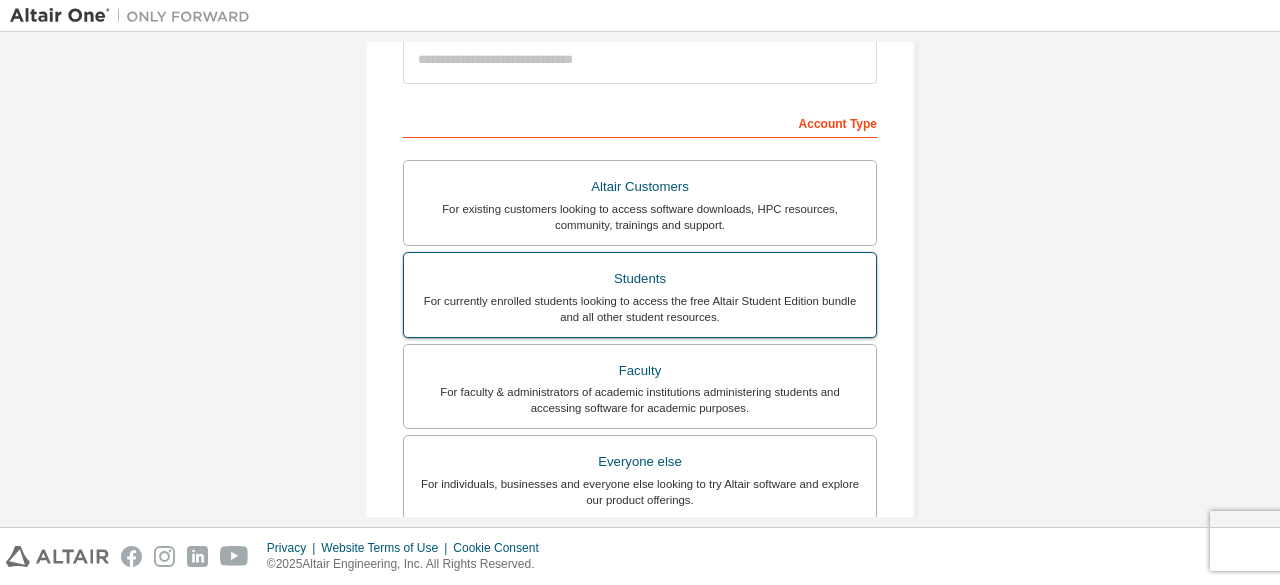 click on "For currently enrolled students looking to access the free Altair Student Edition bundle and all other student resources." at bounding box center [640, 309] 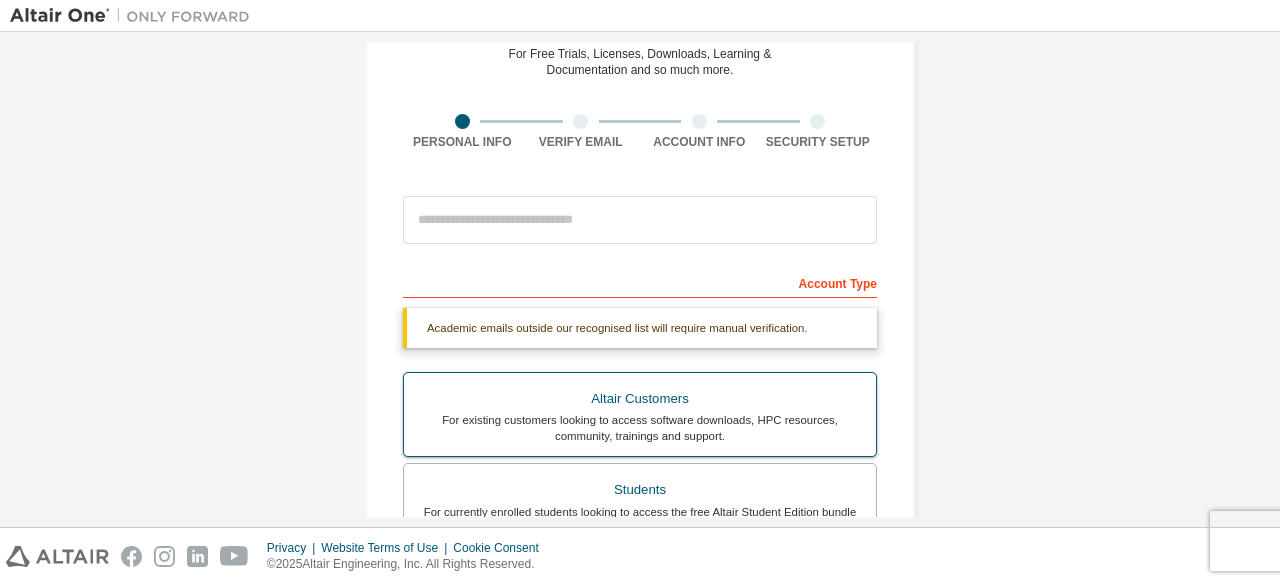 scroll, scrollTop: 84, scrollLeft: 0, axis: vertical 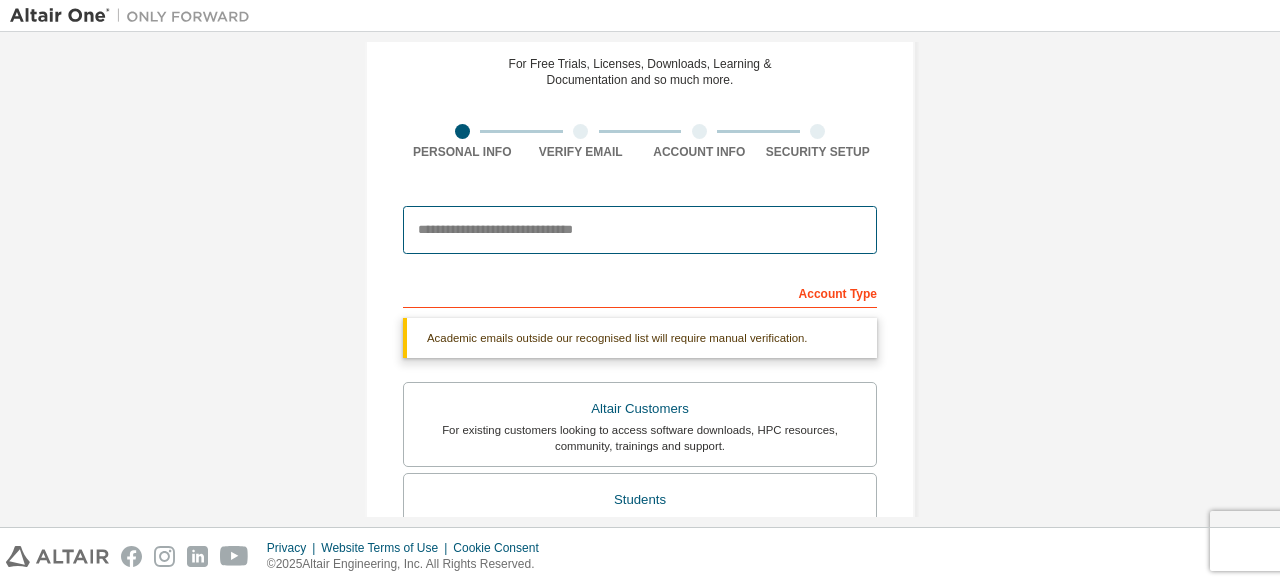 click at bounding box center [640, 230] 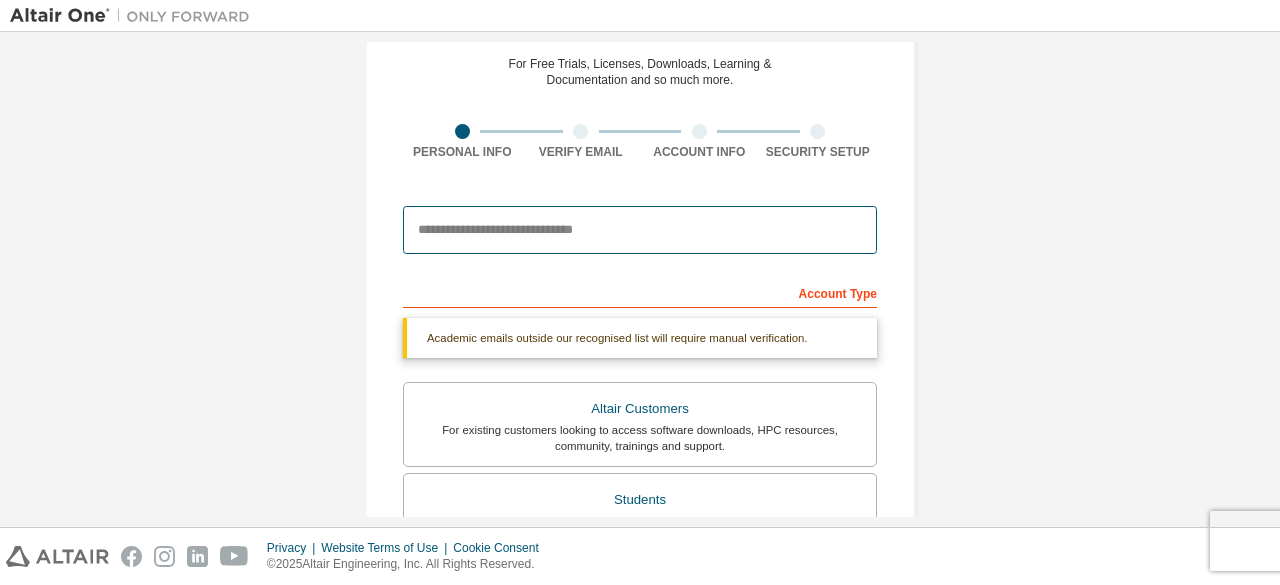 type on "**********" 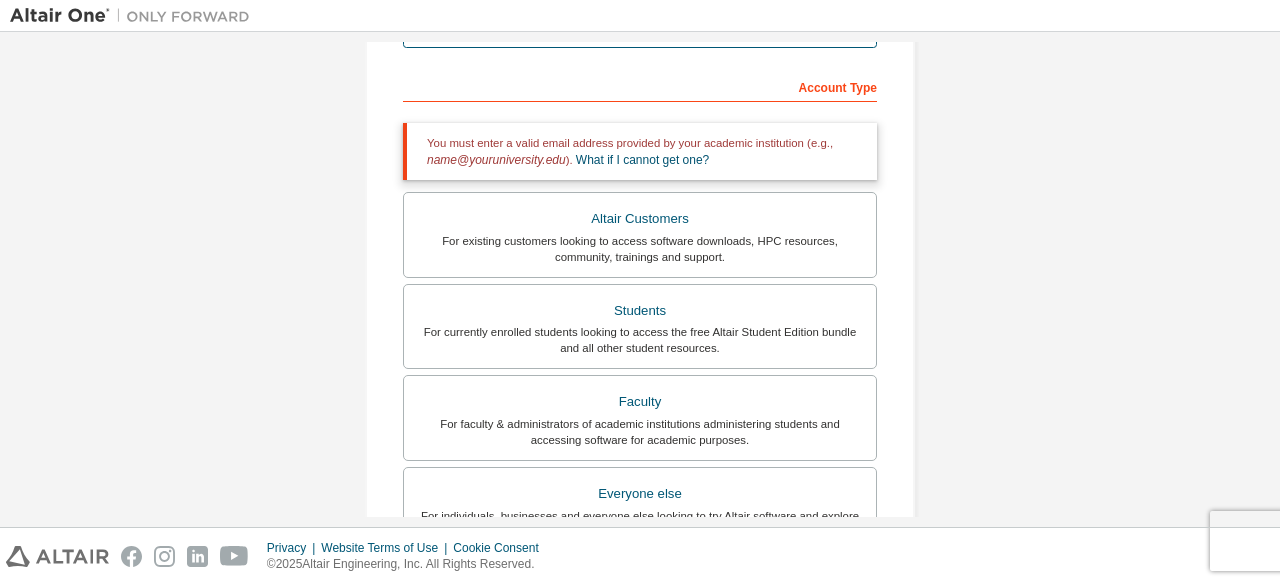 scroll, scrollTop: 290, scrollLeft: 0, axis: vertical 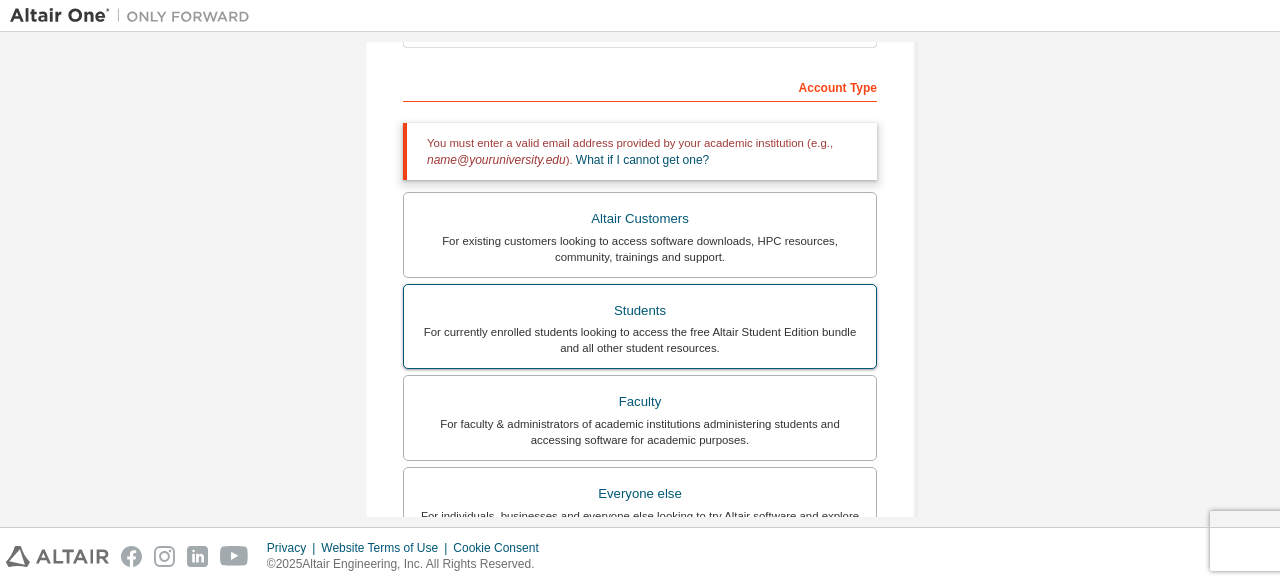 click on "For currently enrolled students looking to access the free Altair Student Edition bundle and all other student resources." at bounding box center (640, 340) 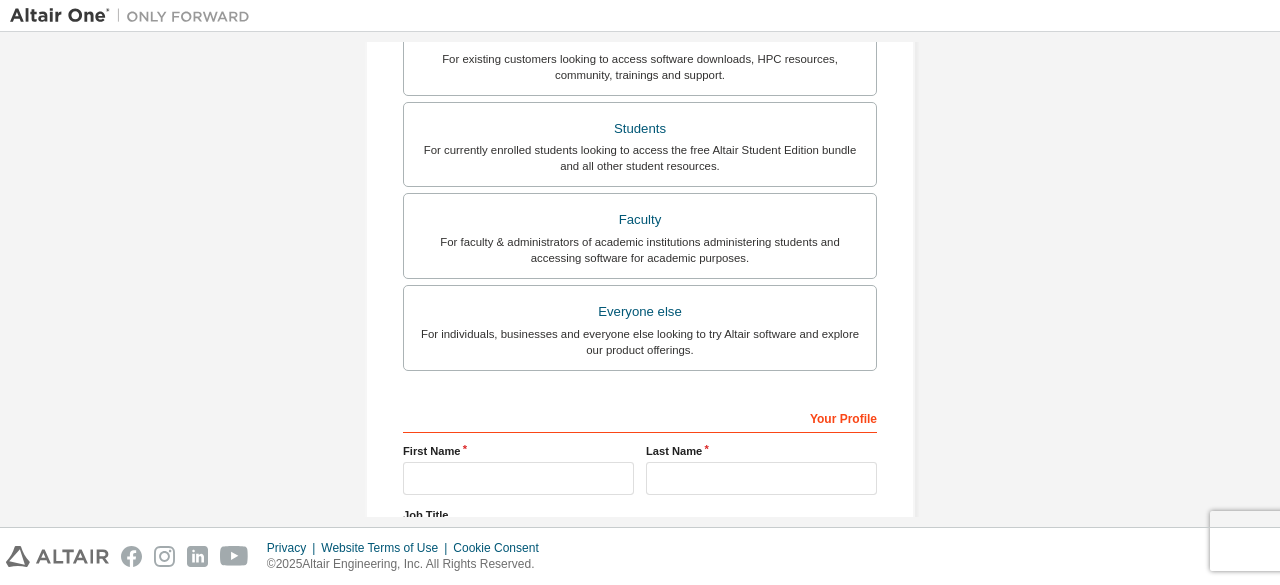scroll, scrollTop: 646, scrollLeft: 0, axis: vertical 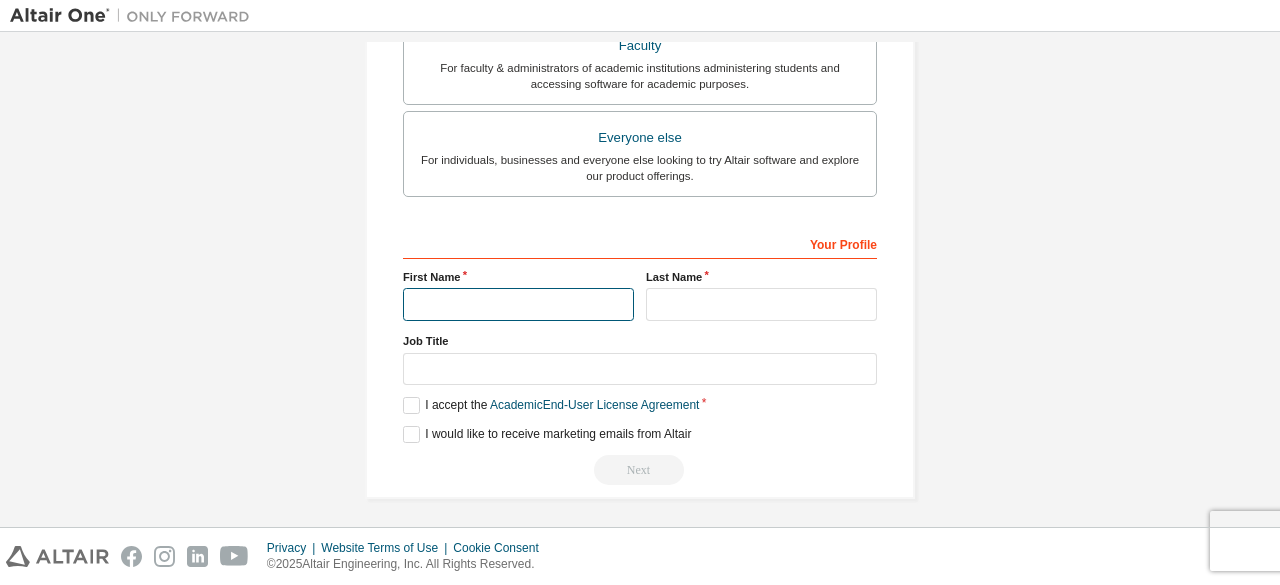 click at bounding box center (518, 304) 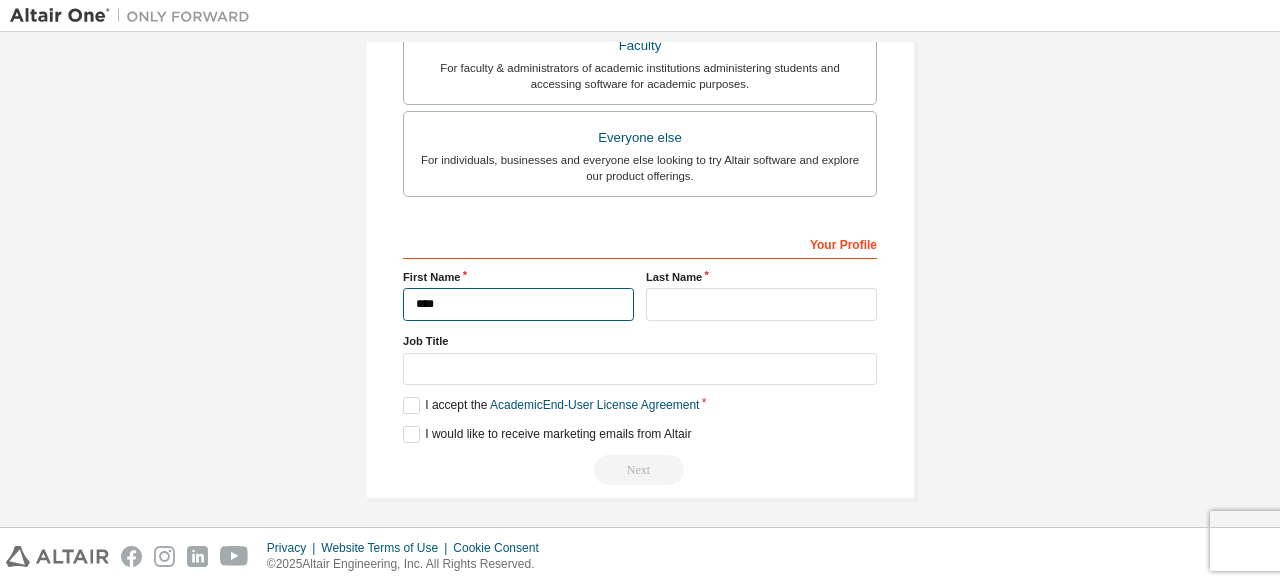 drag, startPoint x: 470, startPoint y: 303, endPoint x: 0, endPoint y: 49, distance: 534.2434 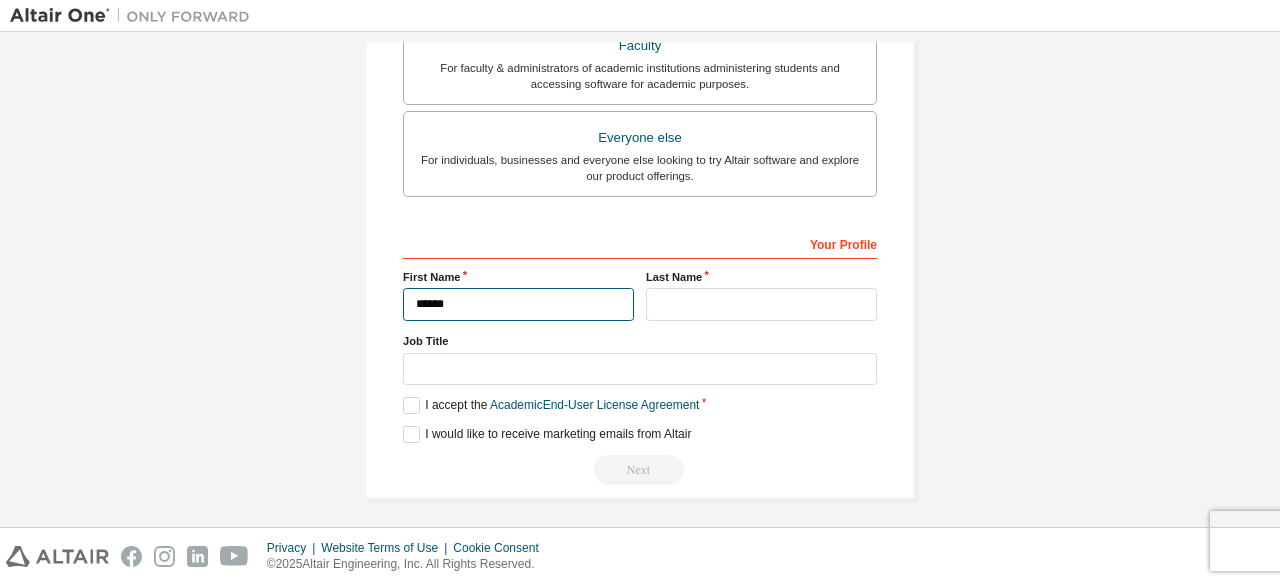 type on "******" 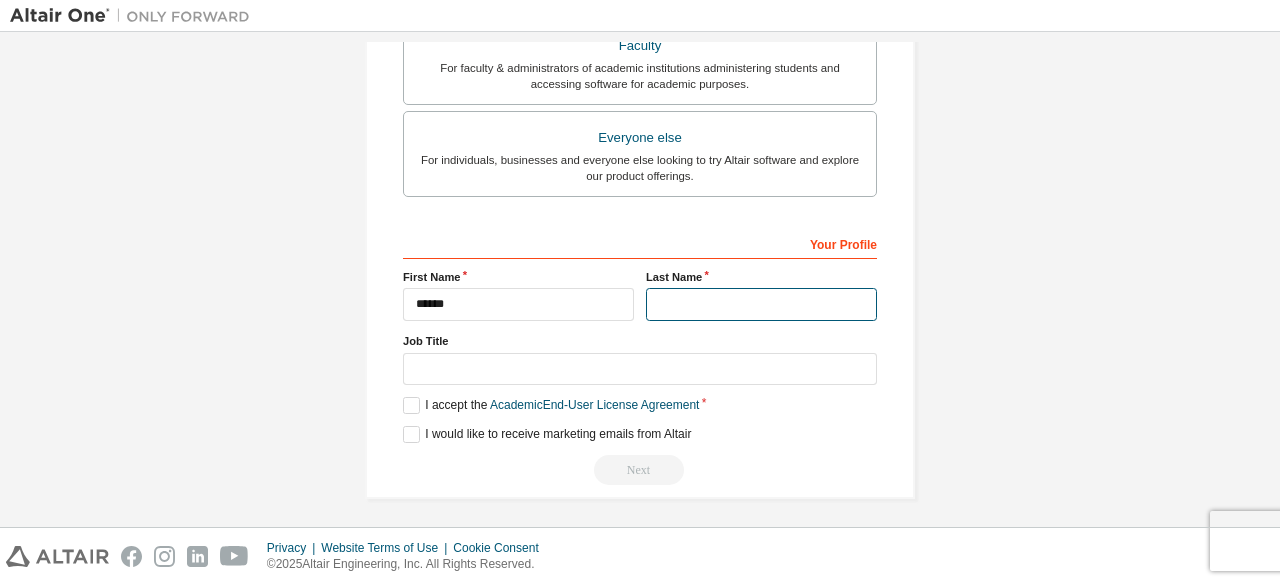 click at bounding box center [761, 304] 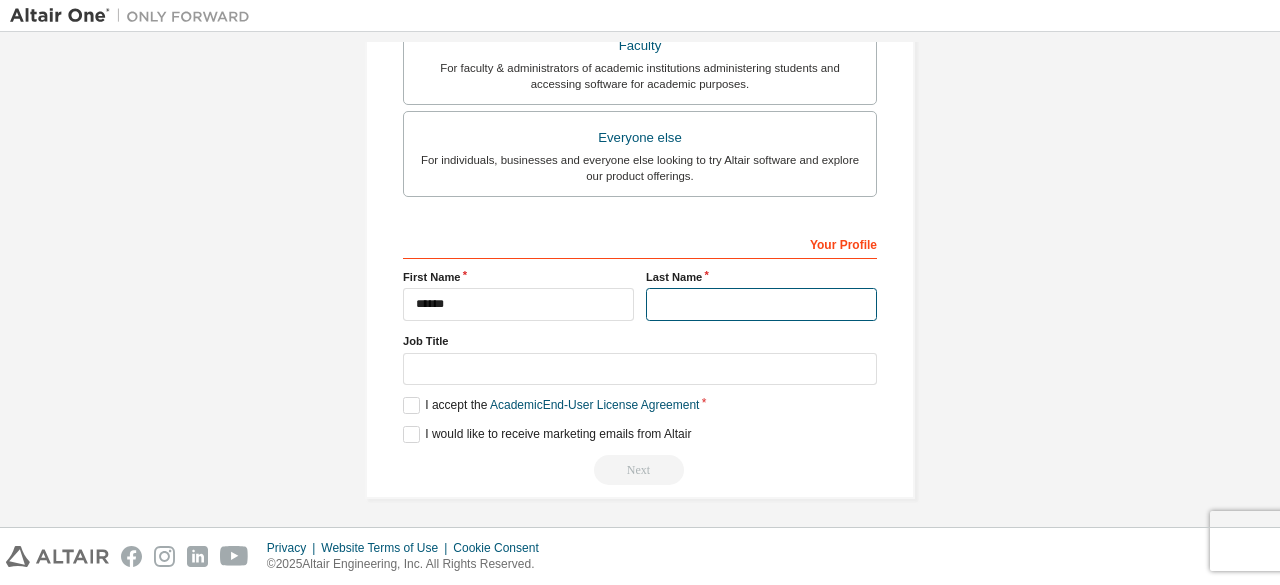 type on "*" 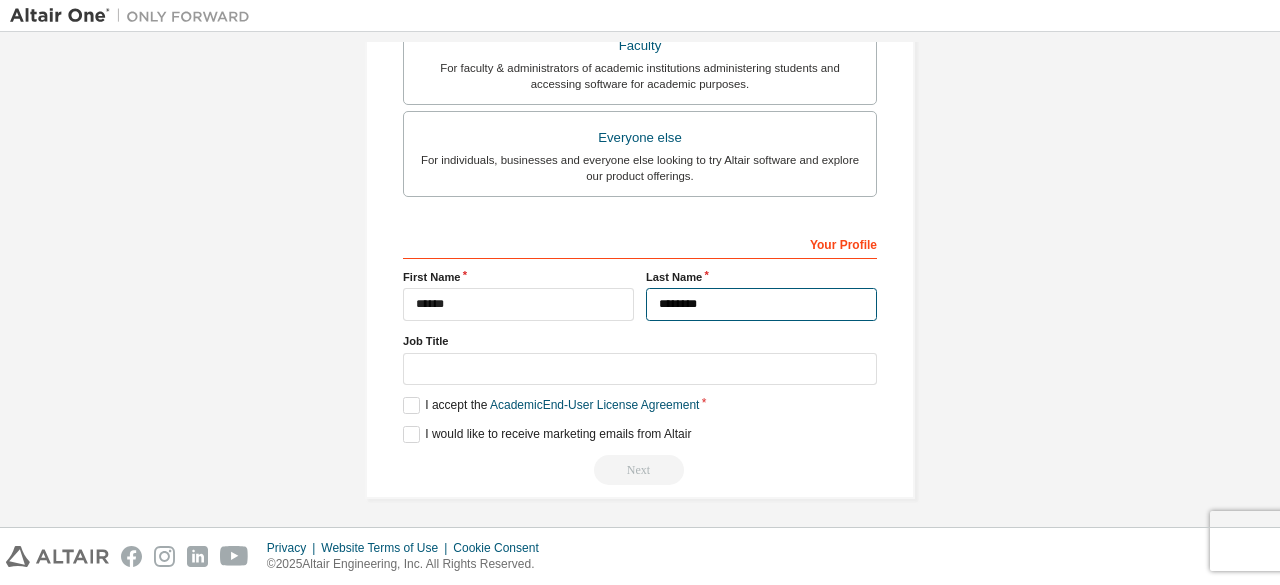 type on "********" 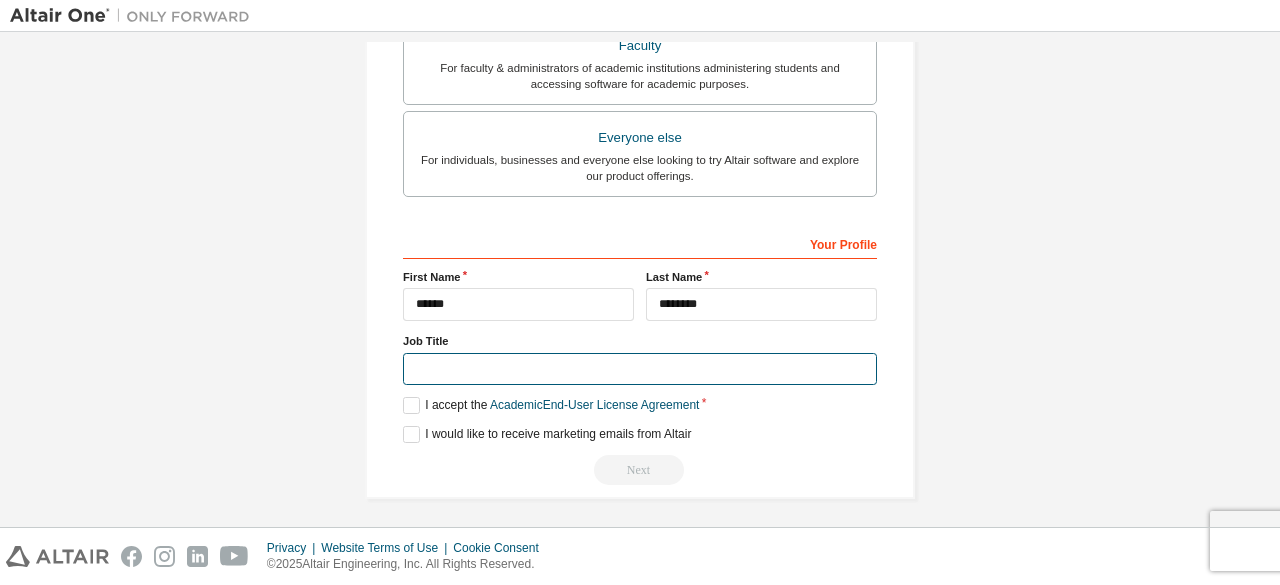 click at bounding box center [640, 369] 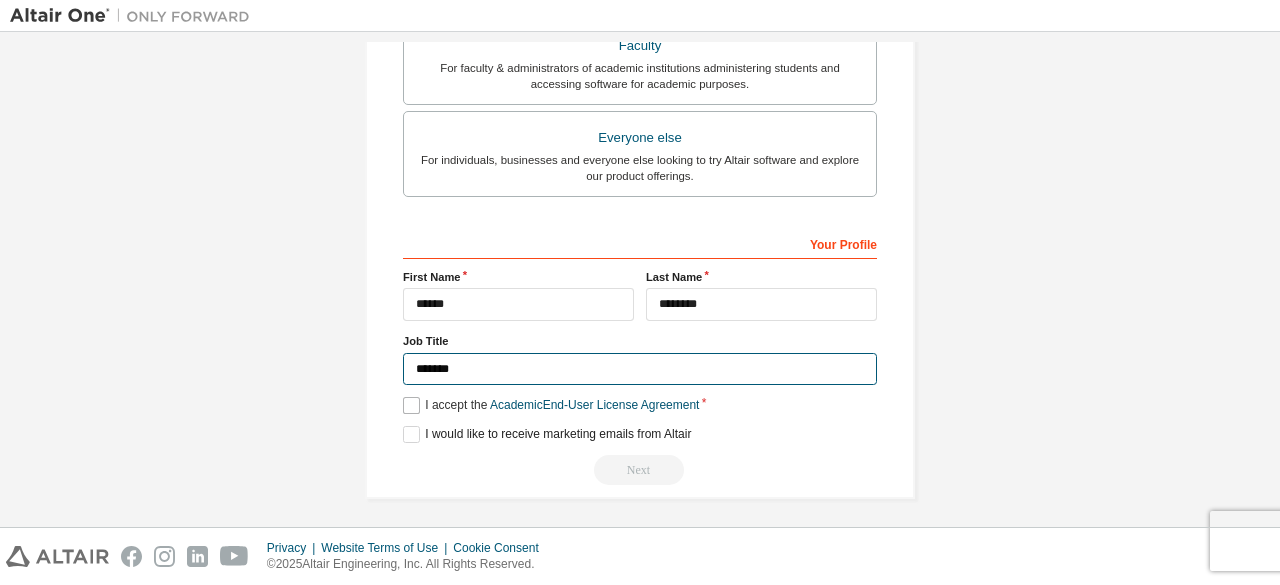 type on "*******" 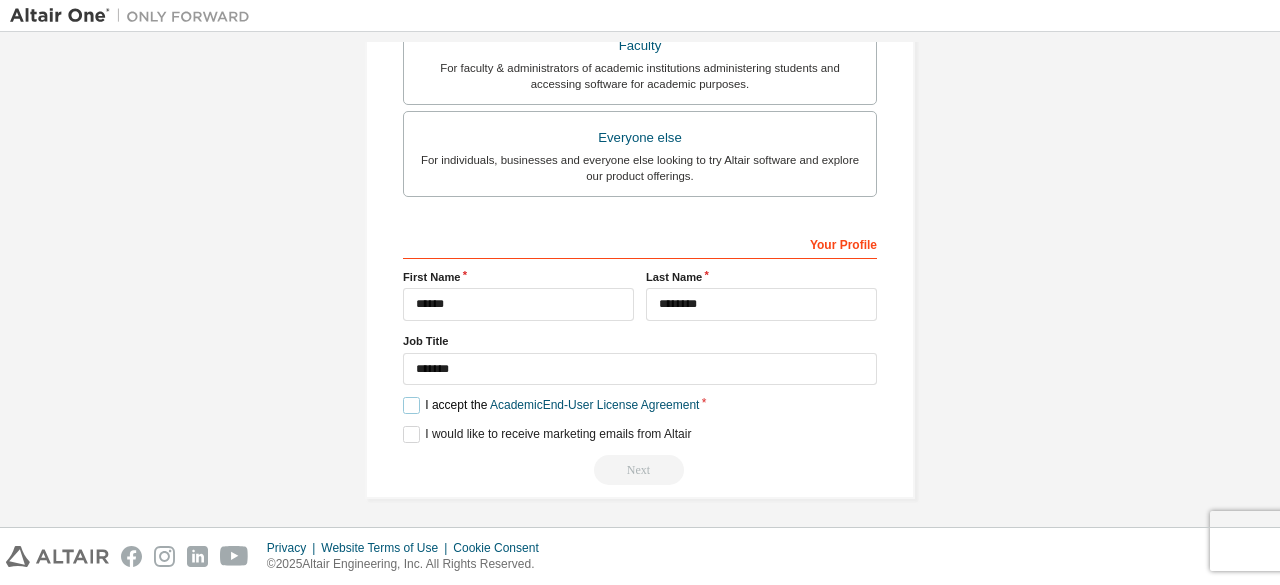 click on "I accept the   Academic   End-User License Agreement" at bounding box center [551, 405] 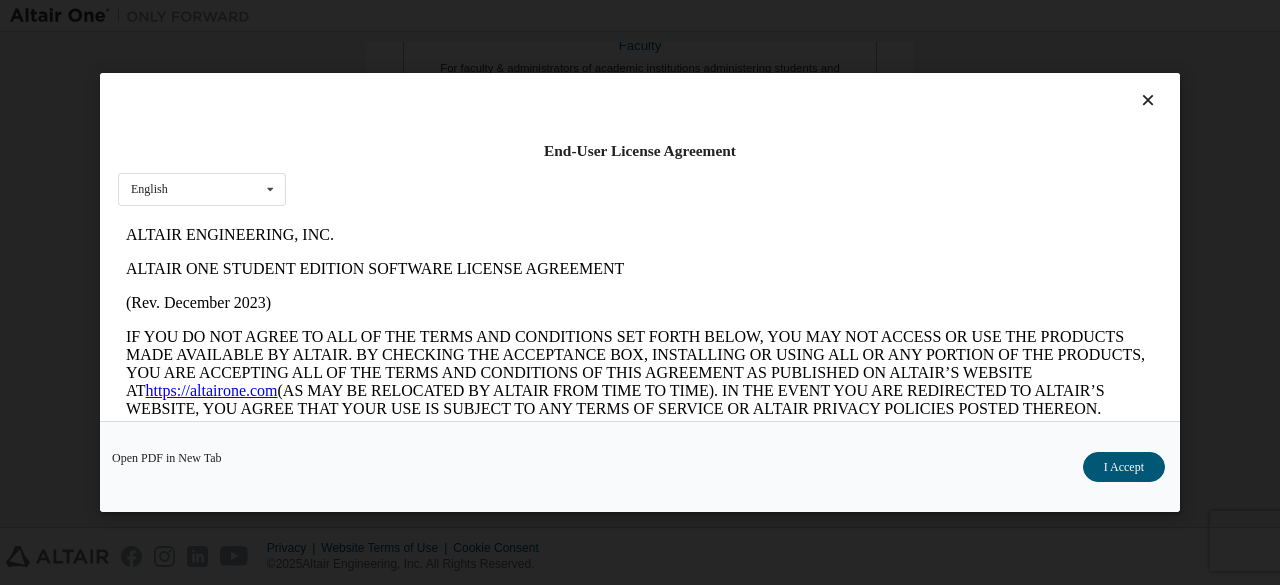 scroll, scrollTop: 0, scrollLeft: 0, axis: both 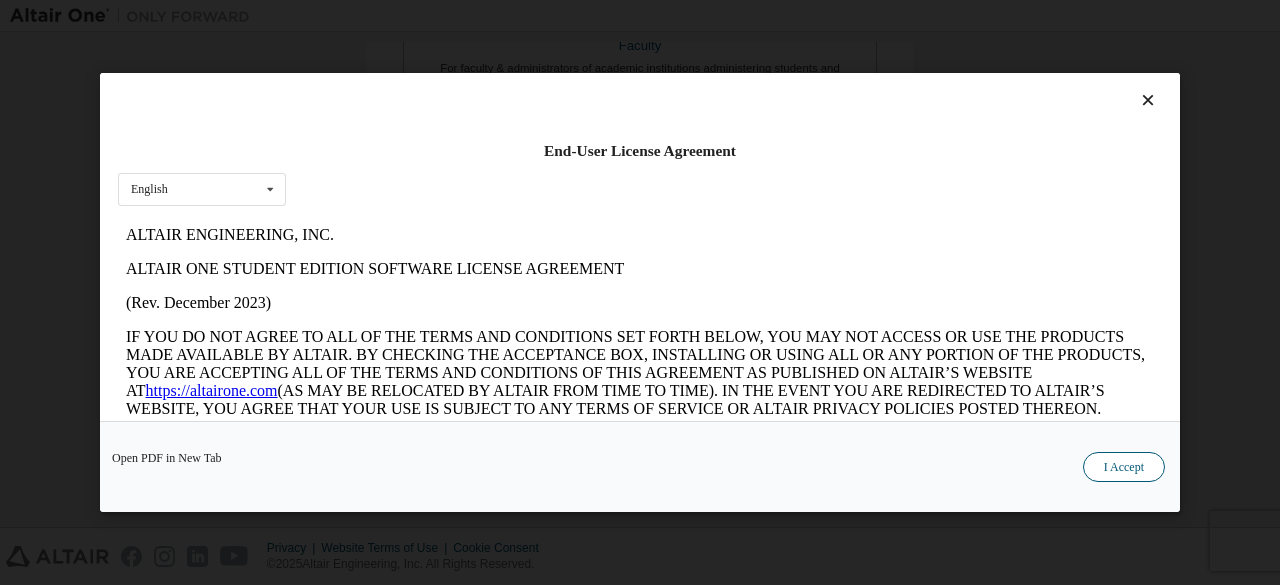 click on "I Accept" at bounding box center (1124, 467) 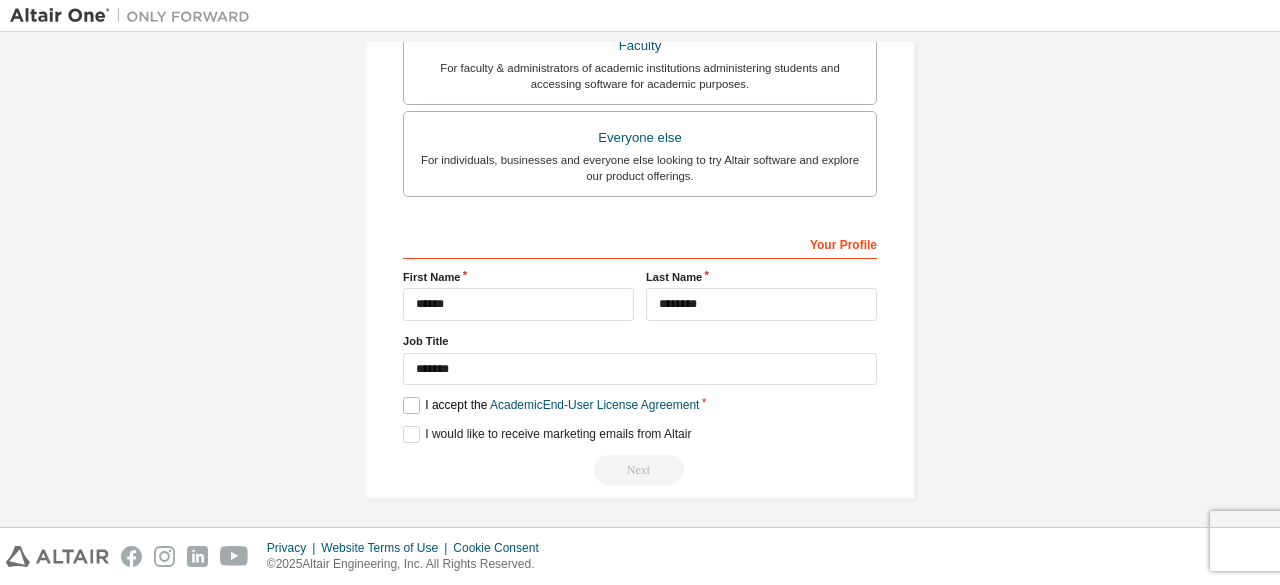 click on "I accept the   Academic   End-User License Agreement" at bounding box center (551, 405) 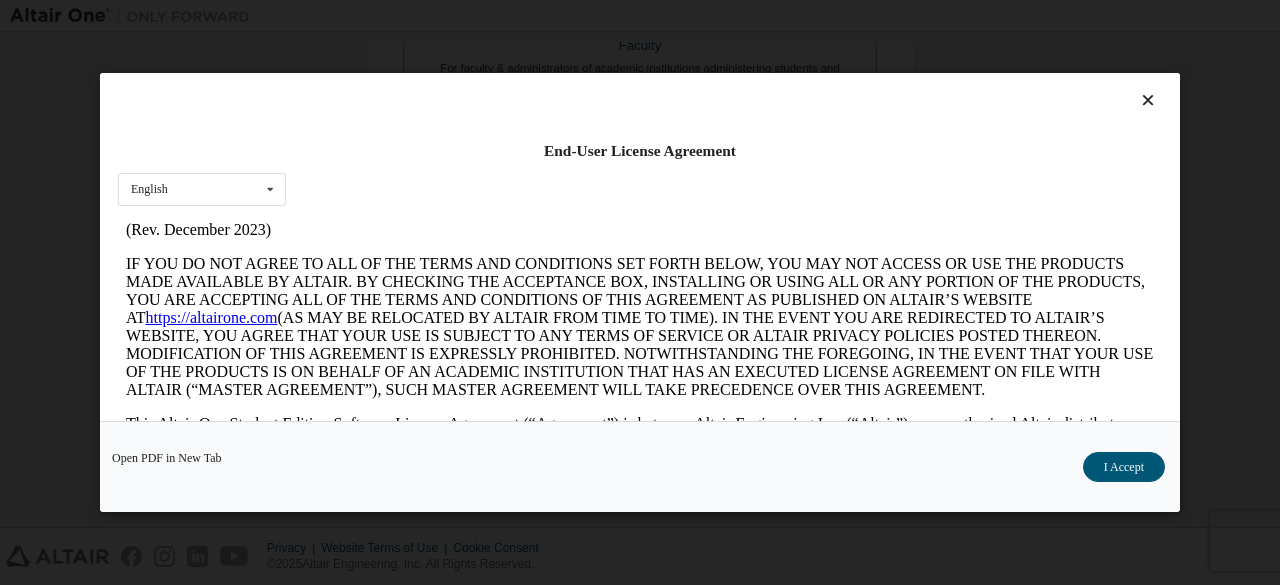 scroll, scrollTop: 82, scrollLeft: 0, axis: vertical 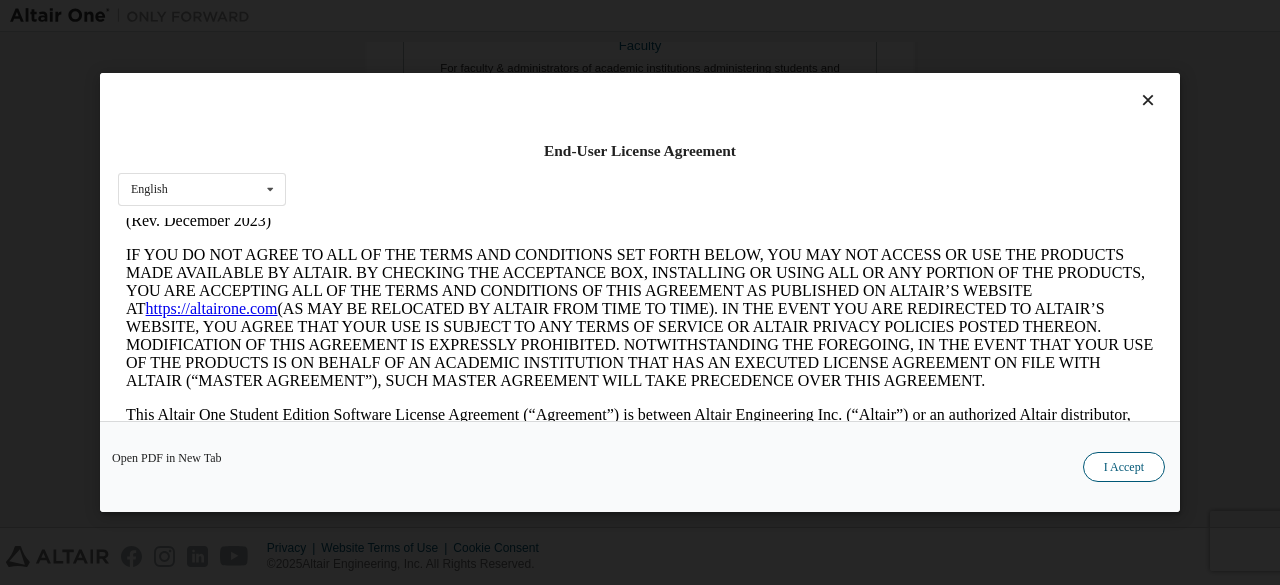click on "I Accept" at bounding box center (1124, 467) 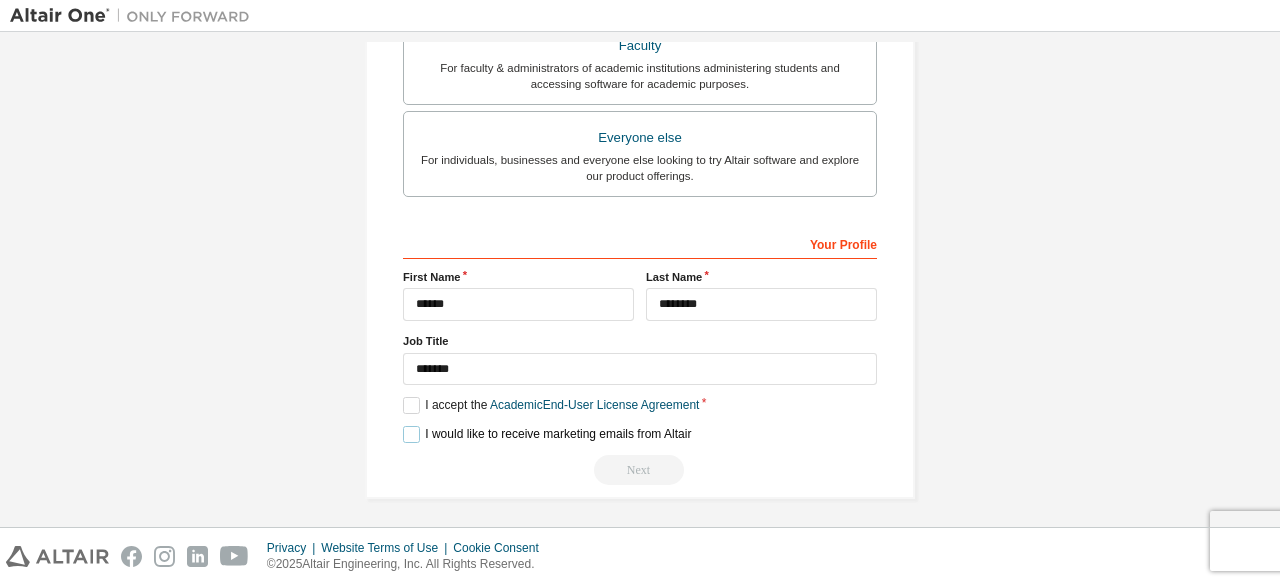 click on "I would like to receive marketing emails from Altair" at bounding box center [547, 434] 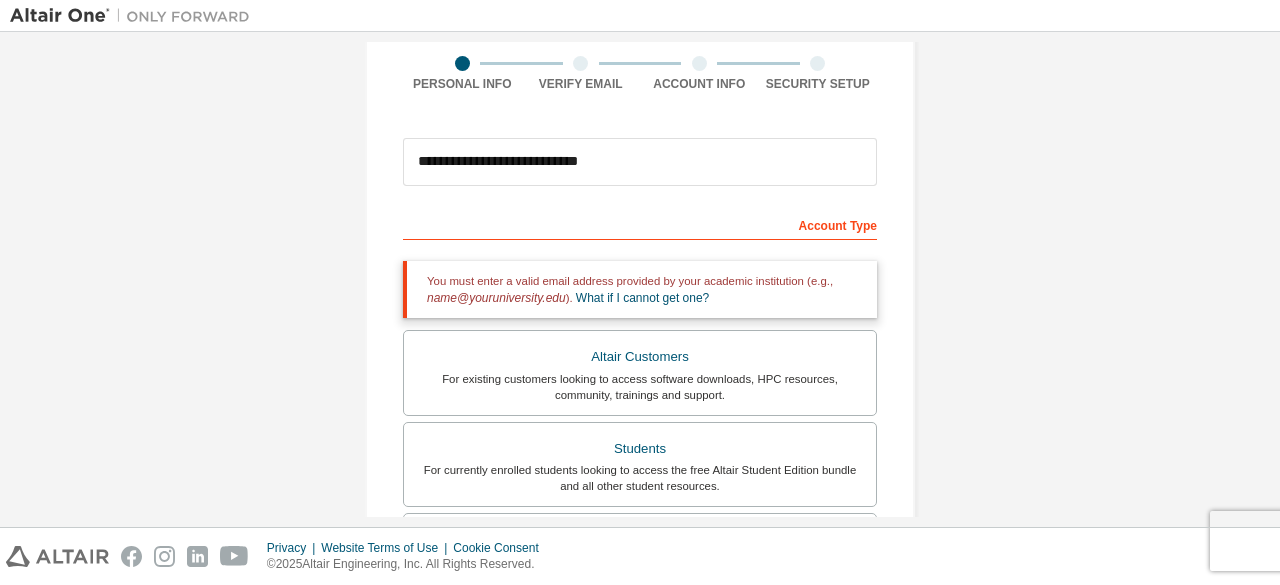 scroll, scrollTop: 0, scrollLeft: 0, axis: both 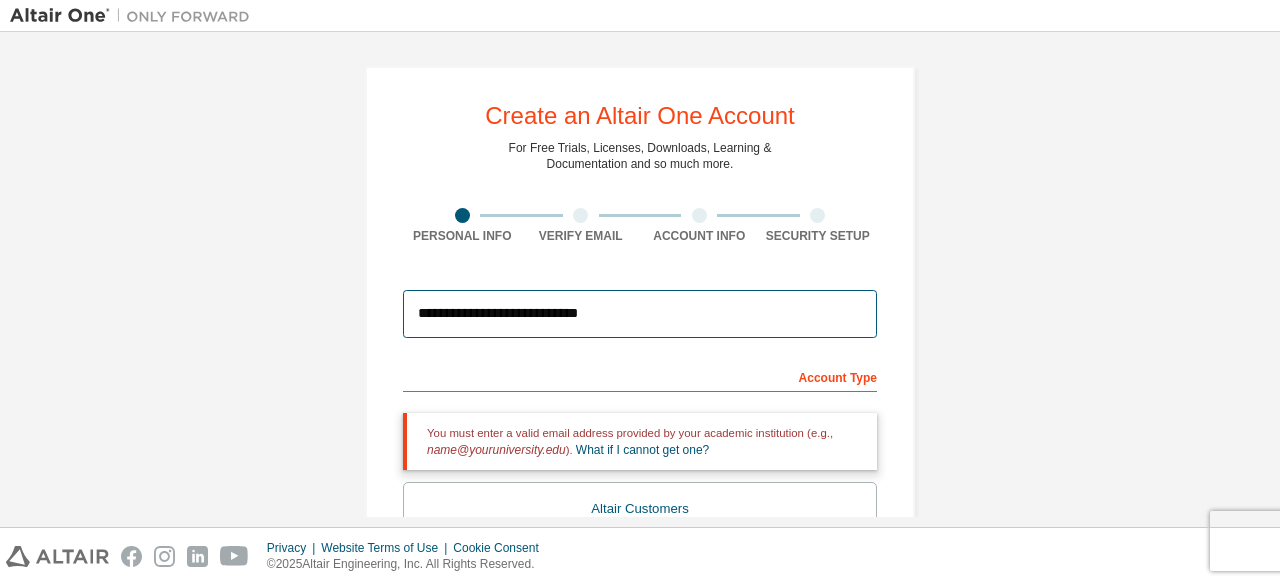 click on "**********" at bounding box center (640, 314) 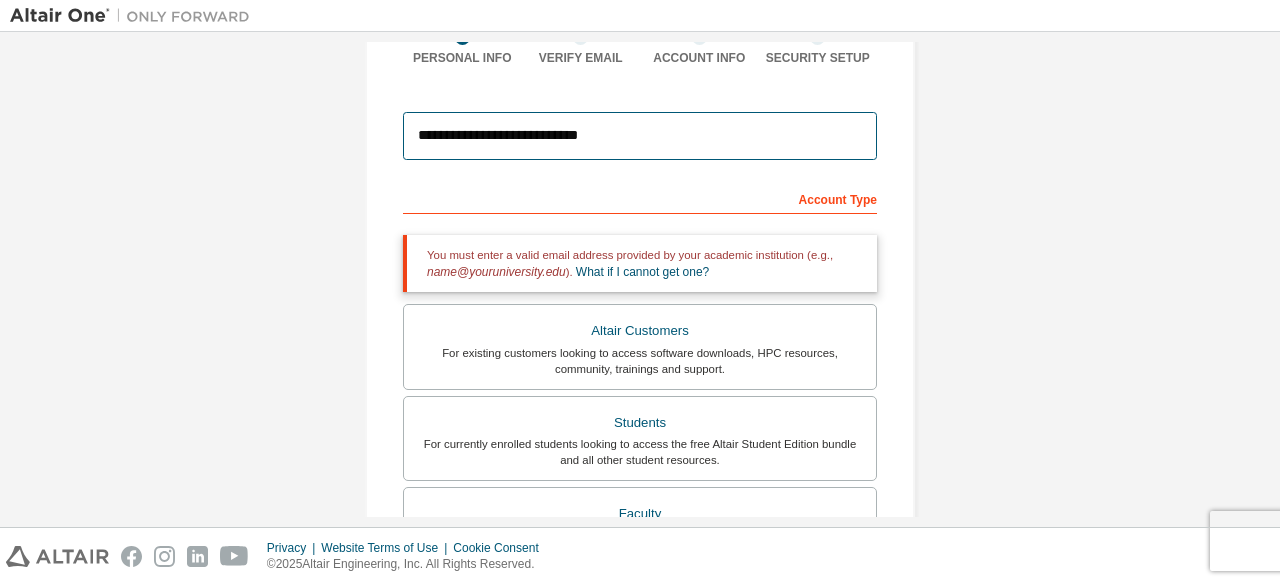 scroll, scrollTop: 185, scrollLeft: 0, axis: vertical 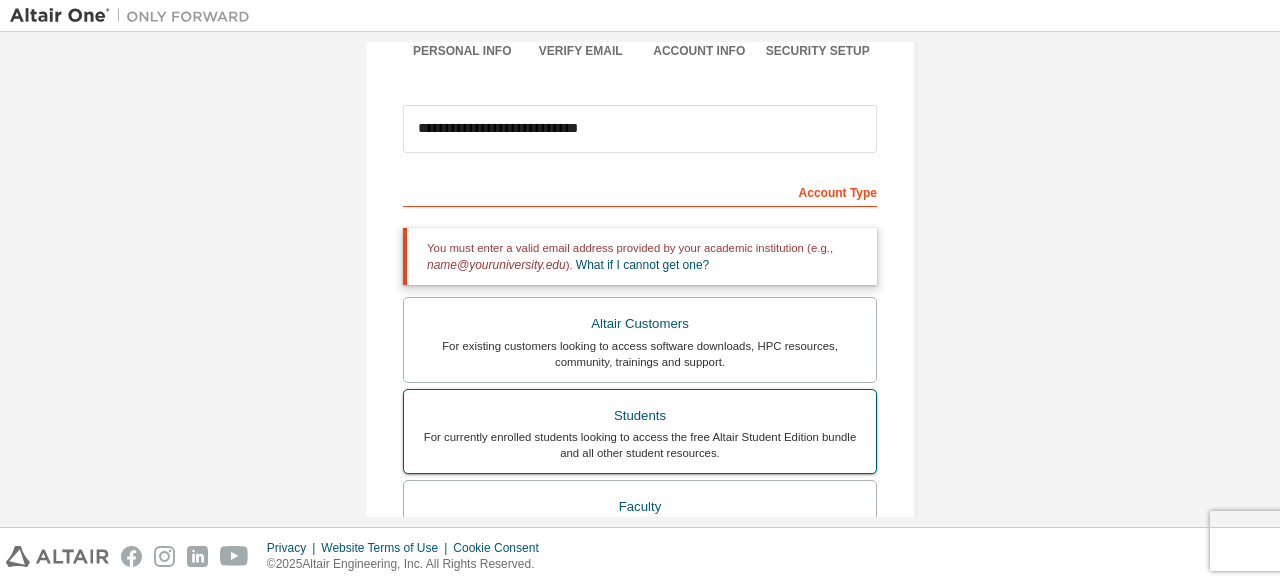 click on "Students" at bounding box center (640, 416) 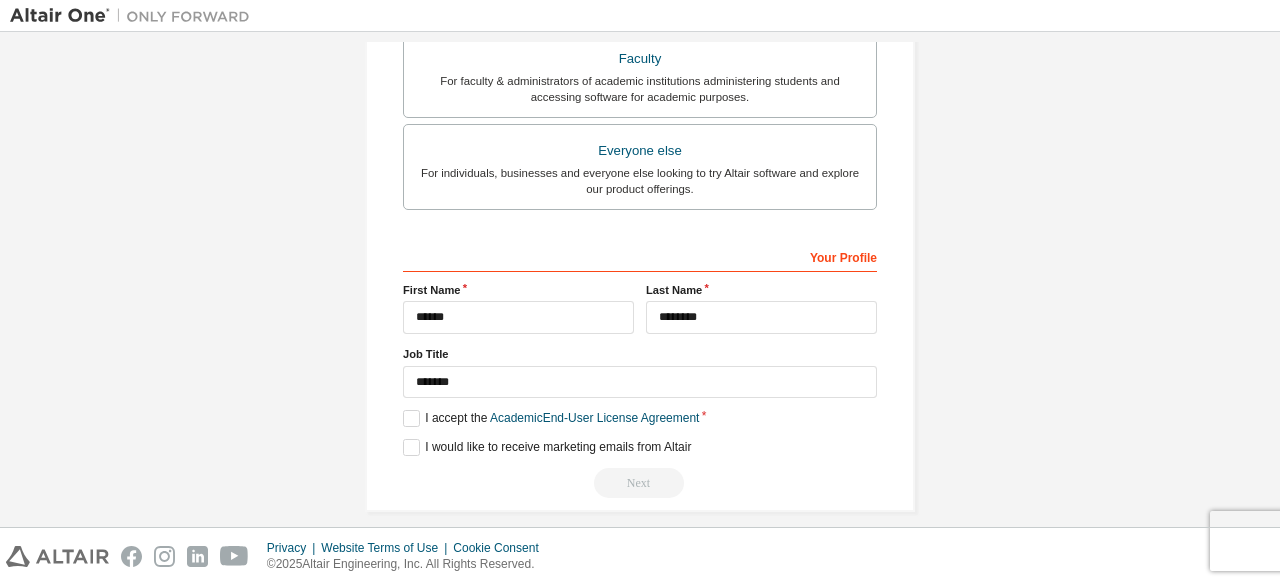 scroll, scrollTop: 646, scrollLeft: 0, axis: vertical 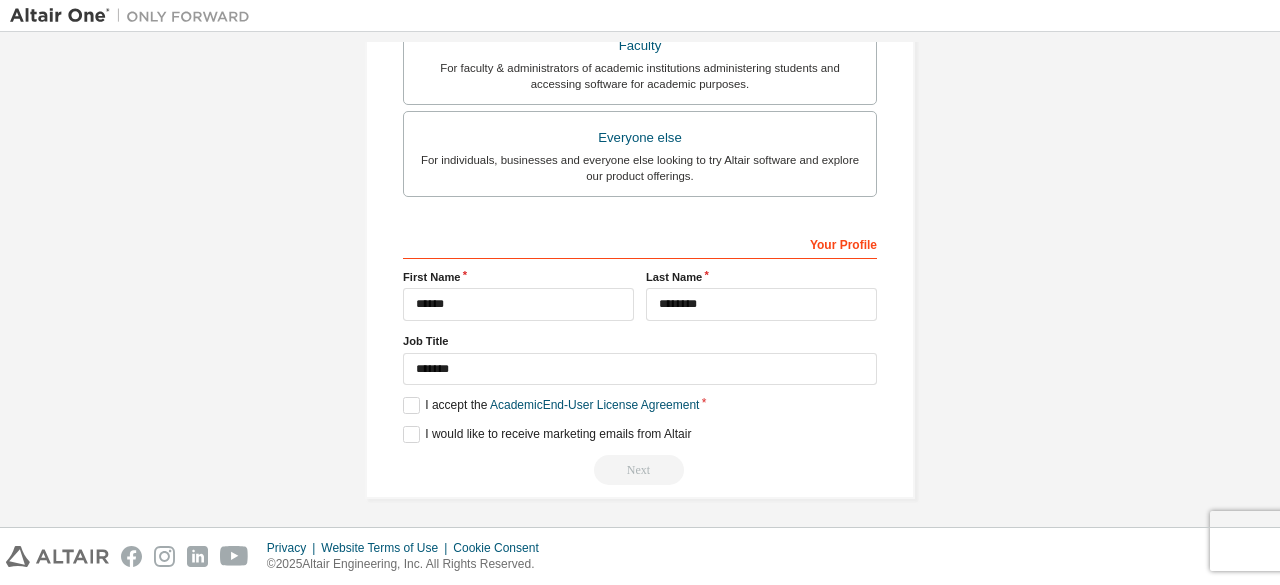 click on "Next" at bounding box center [640, 470] 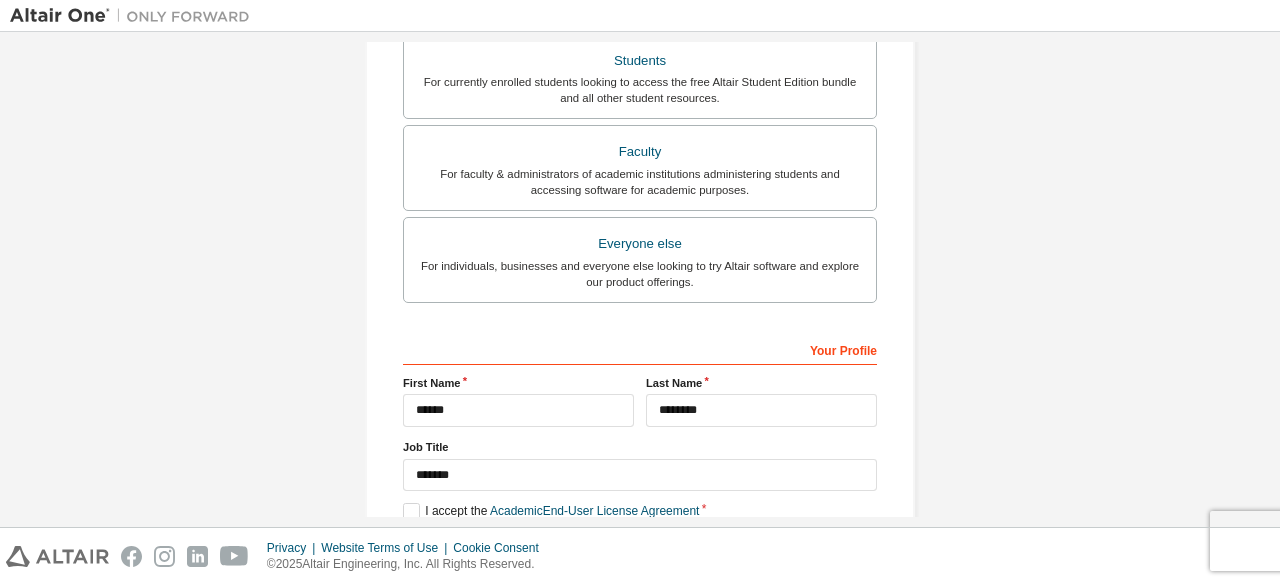 scroll, scrollTop: 646, scrollLeft: 0, axis: vertical 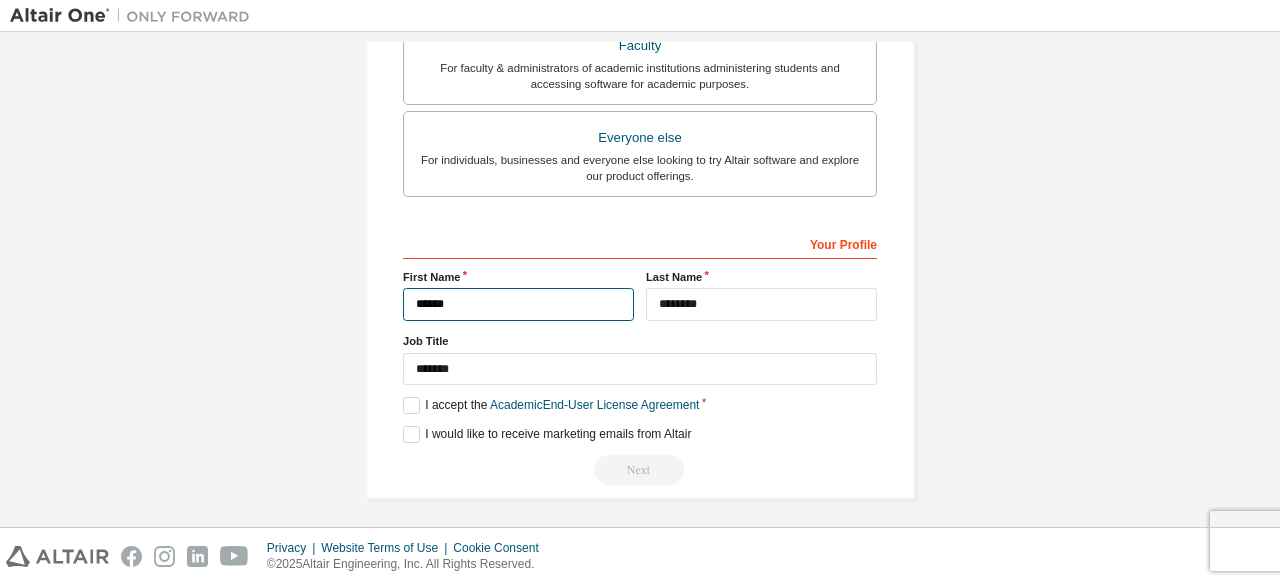 click on "******" at bounding box center [518, 304] 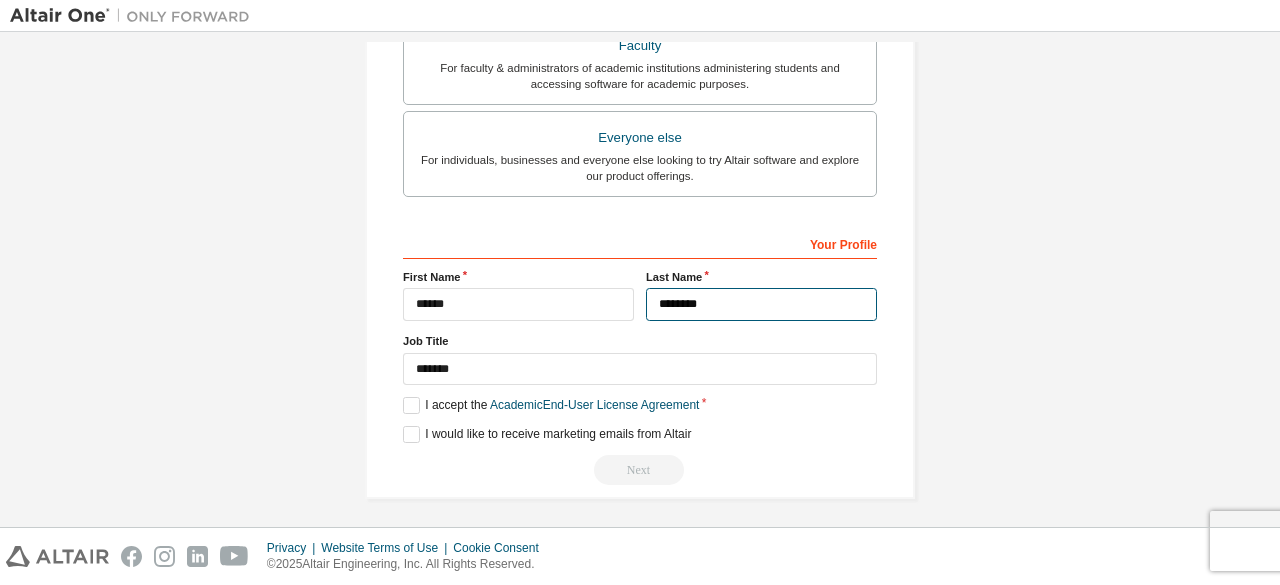 click on "********" at bounding box center [761, 304] 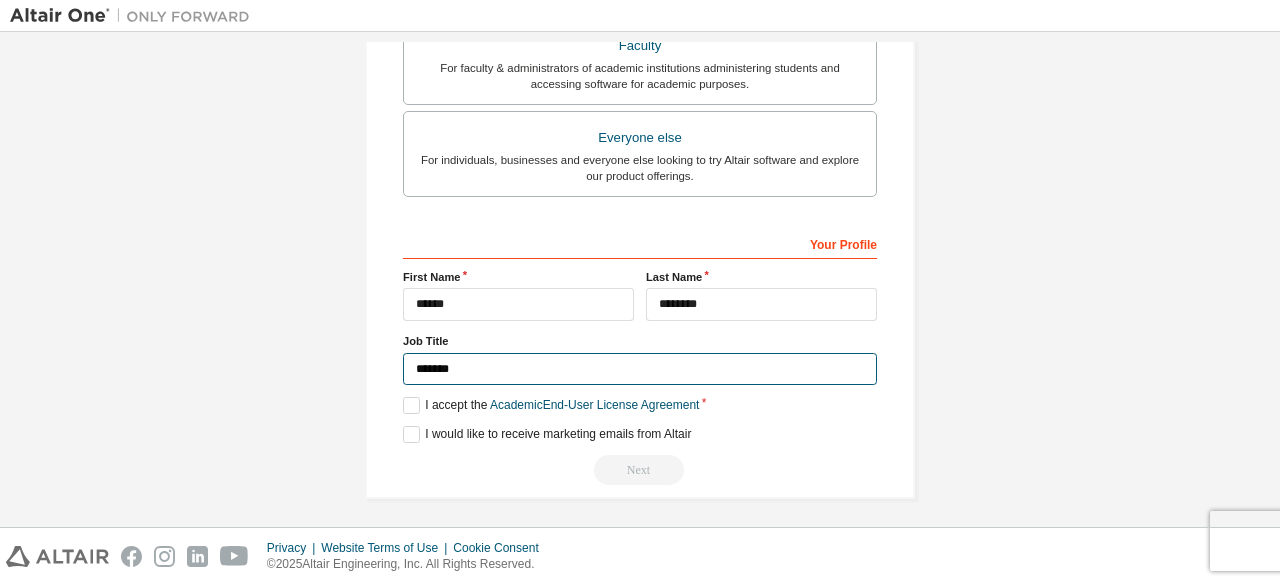 click on "*******" at bounding box center [640, 369] 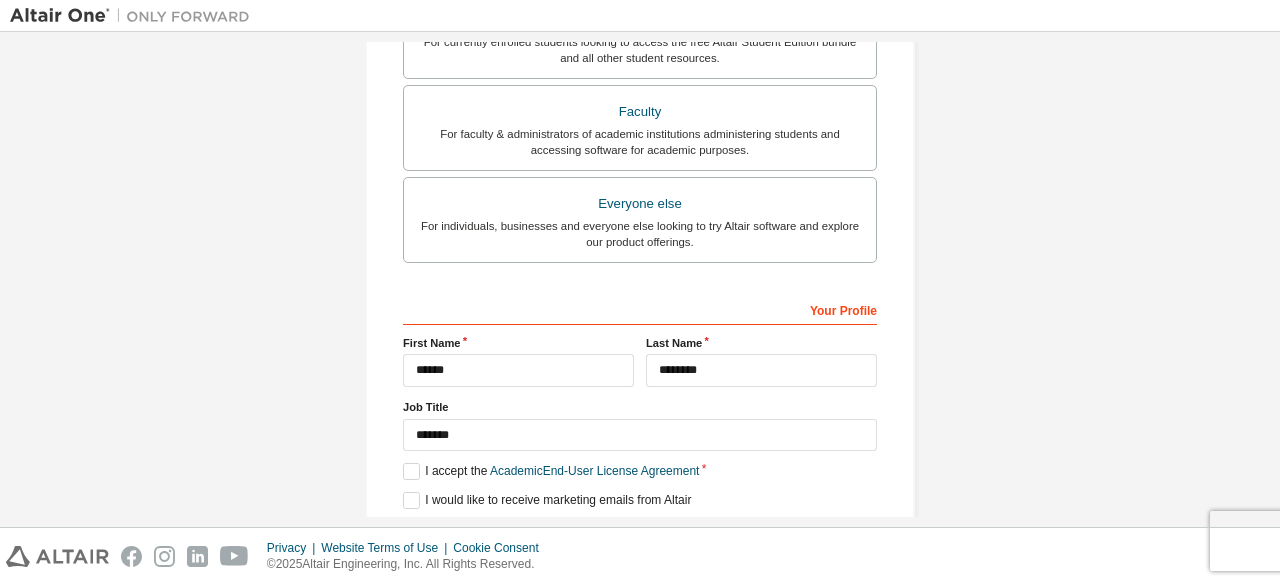 click on "Everyone else" at bounding box center (640, 204) 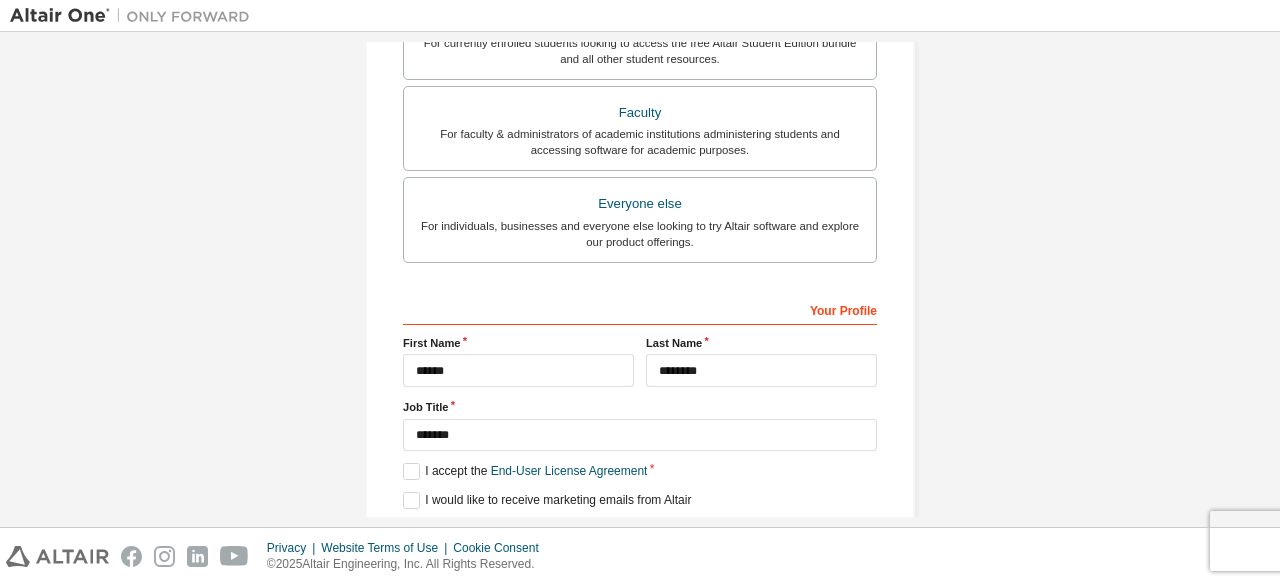 scroll, scrollTop: 578, scrollLeft: 0, axis: vertical 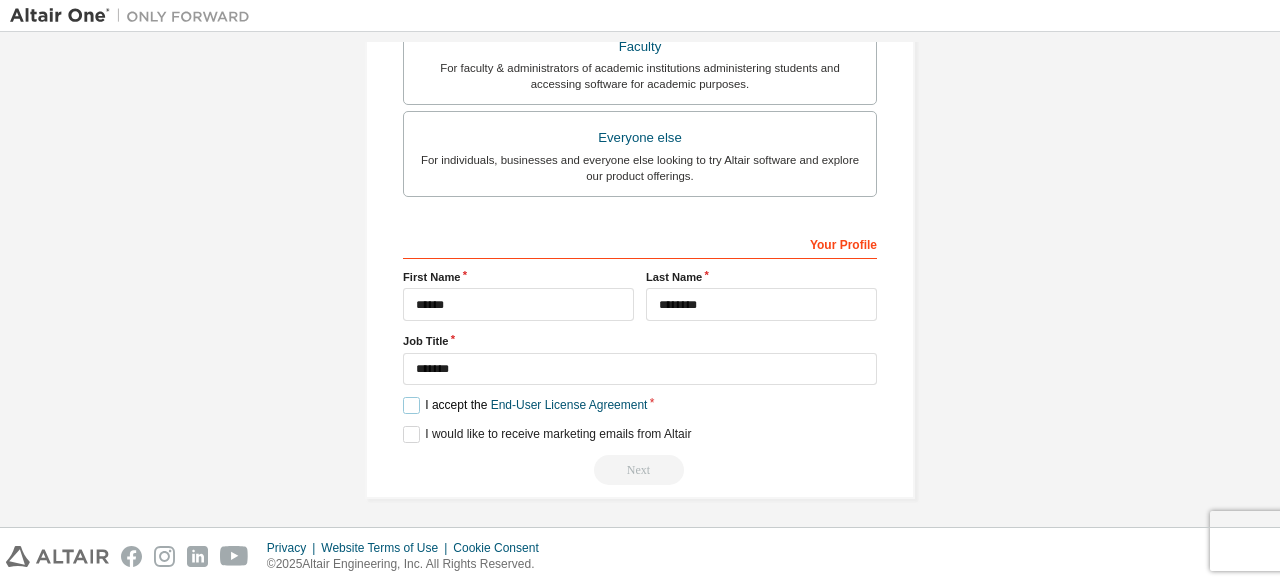 click on "I accept the    End-User License Agreement" at bounding box center (525, 405) 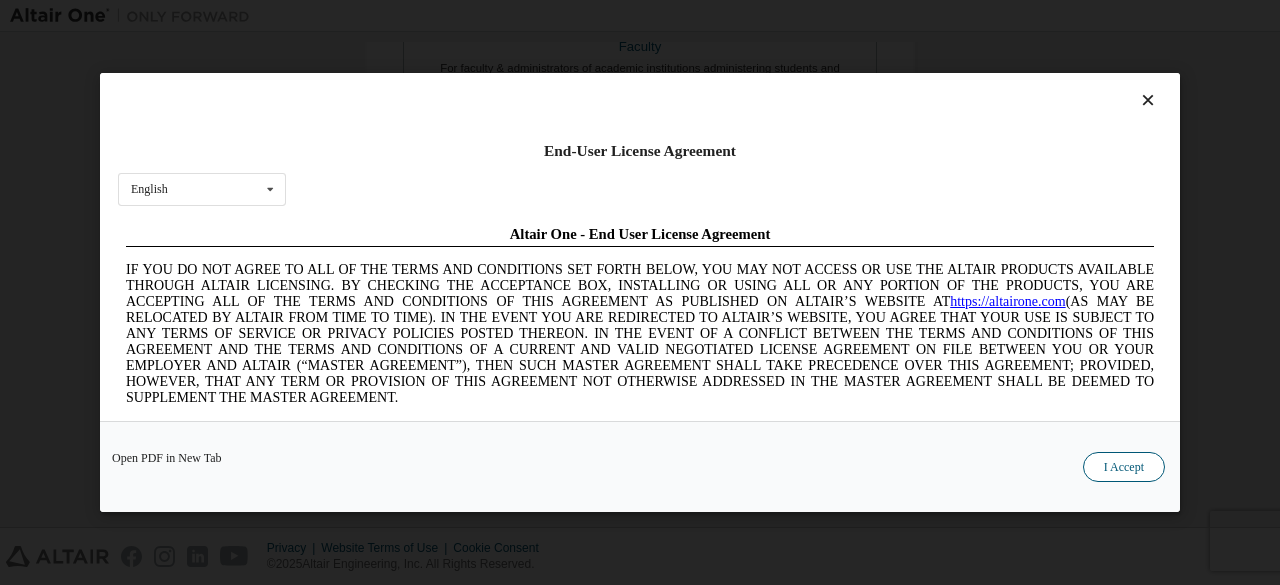 scroll, scrollTop: 0, scrollLeft: 0, axis: both 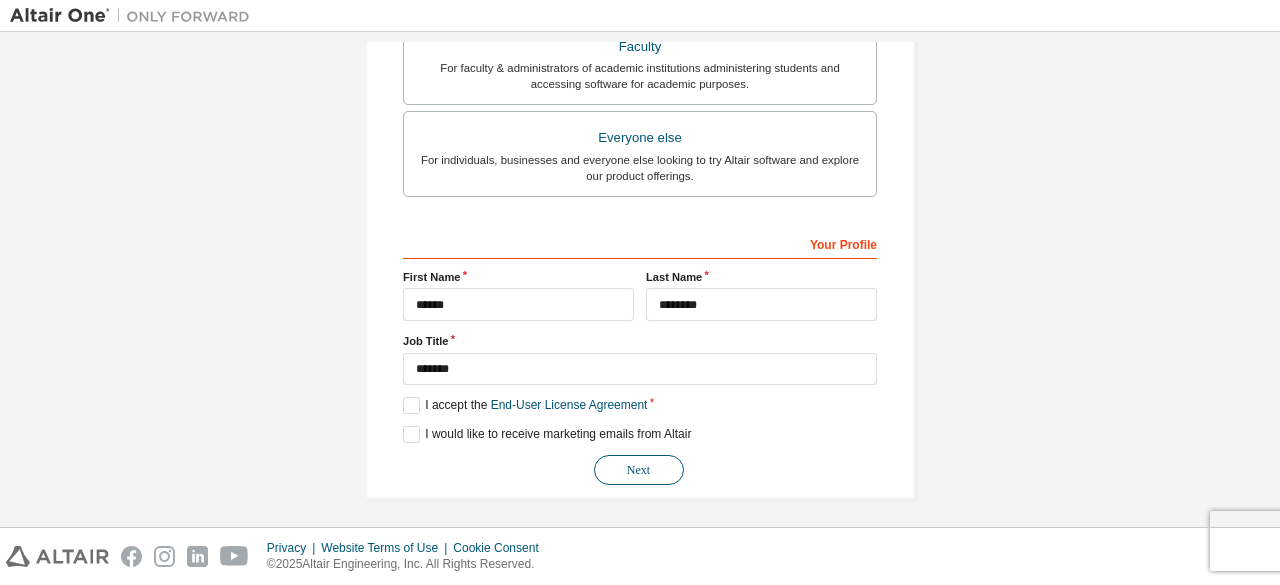 click on "Next" at bounding box center [639, 470] 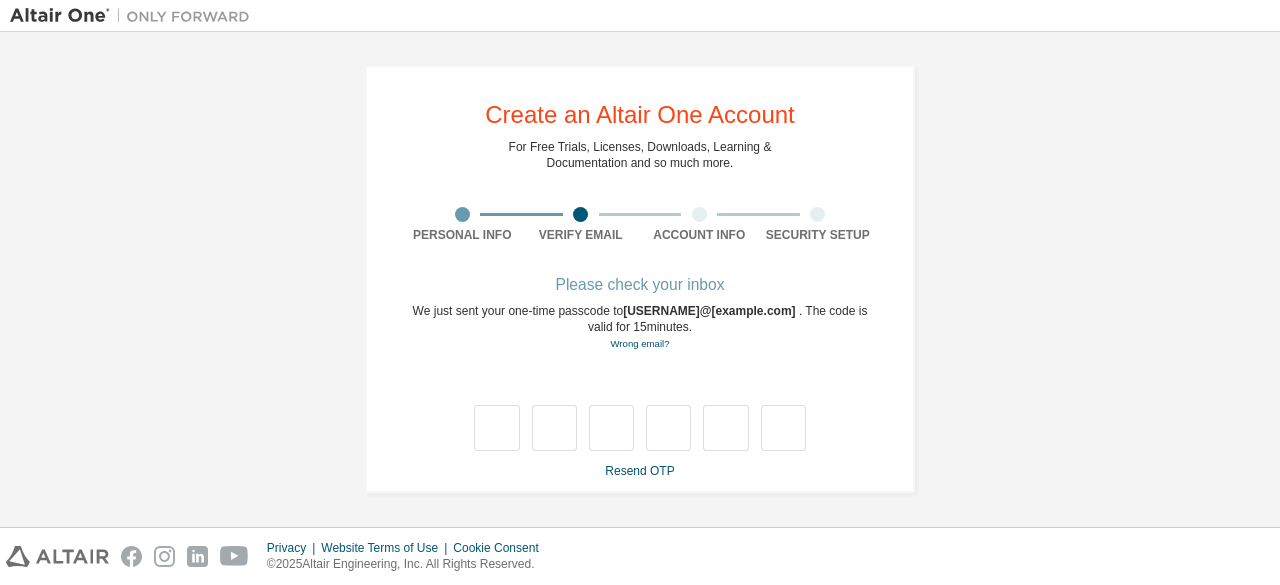 scroll, scrollTop: 0, scrollLeft: 0, axis: both 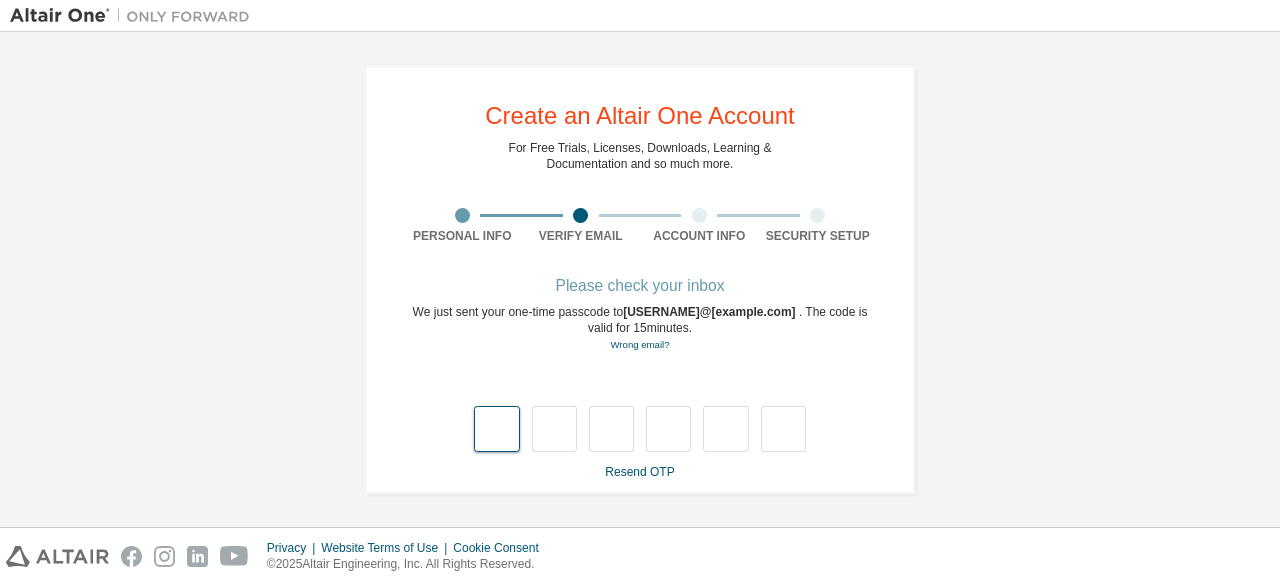 type on "*" 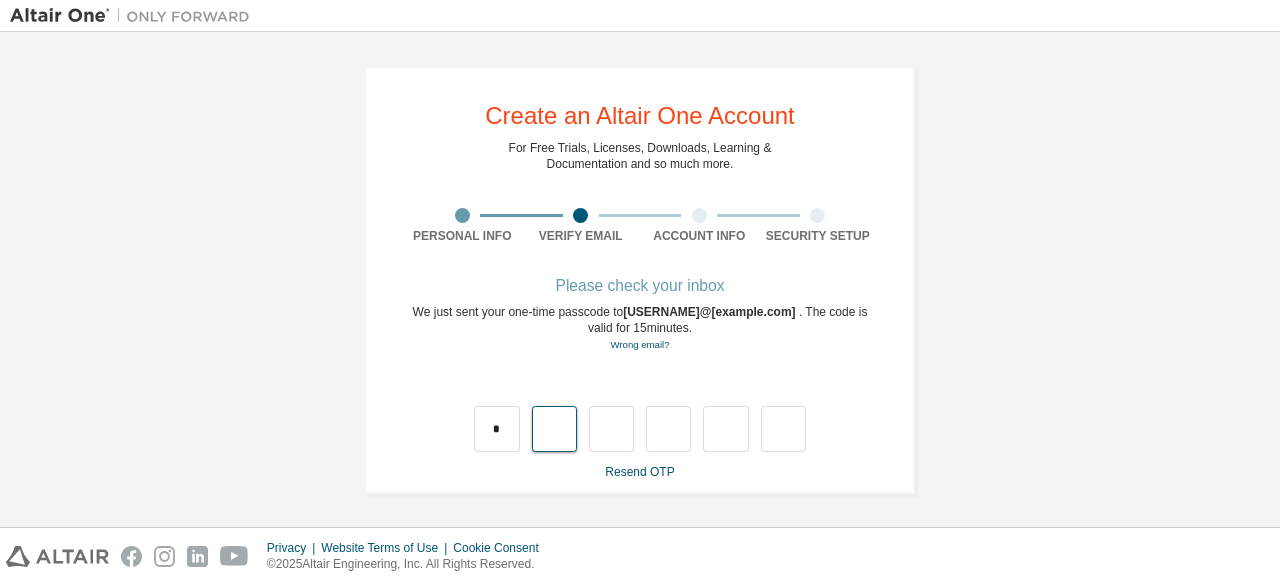 type on "*" 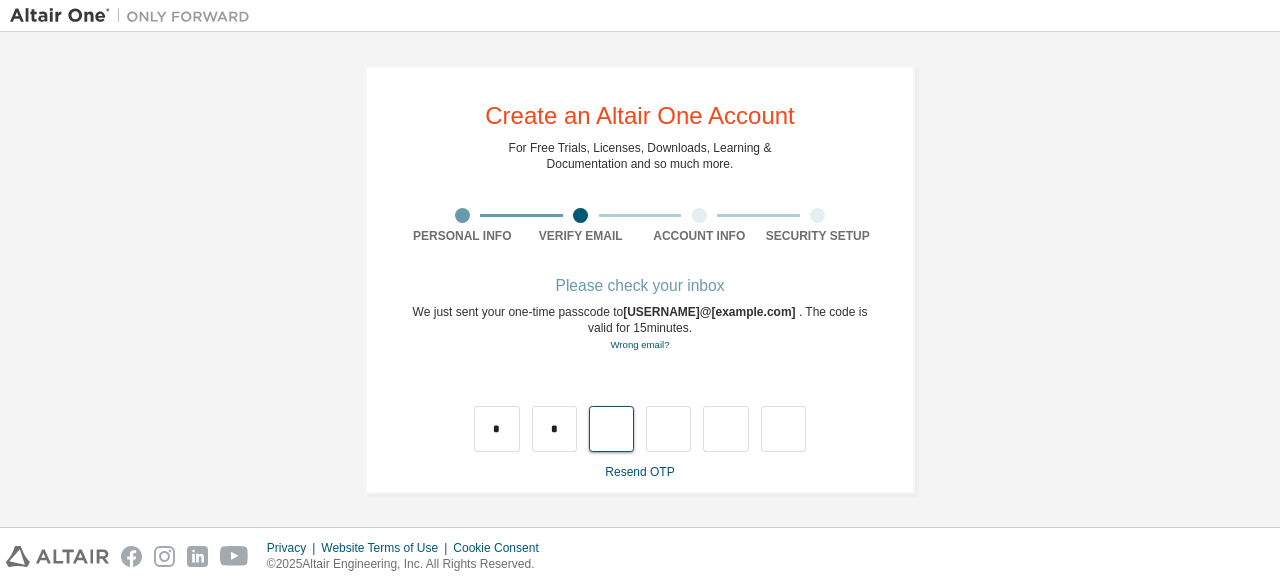 type on "*" 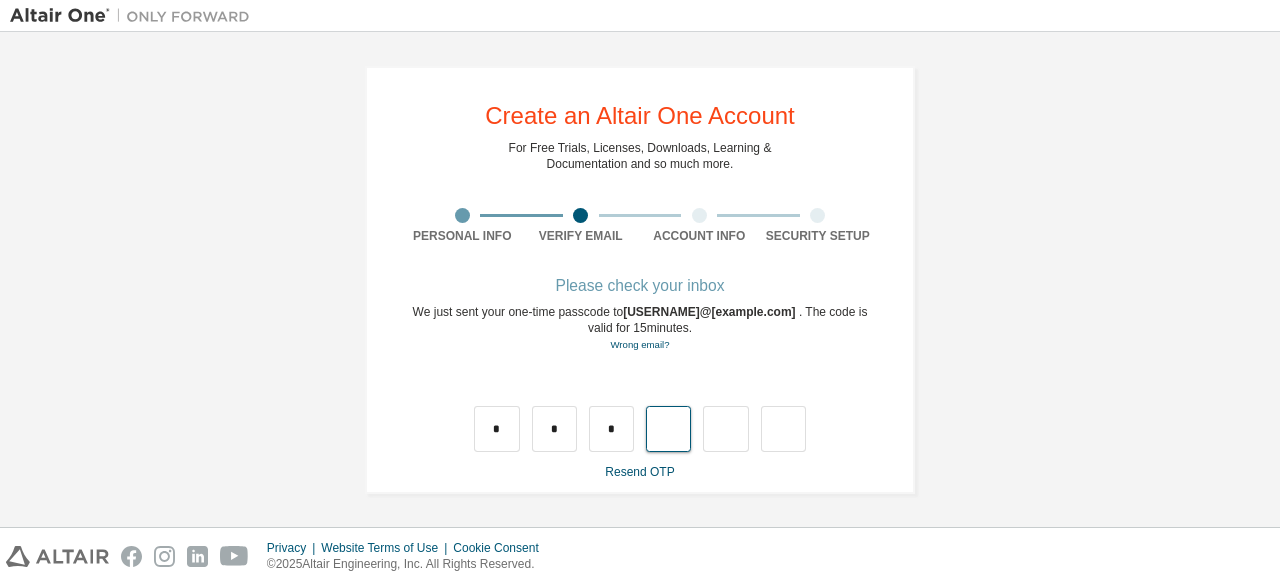 type on "*" 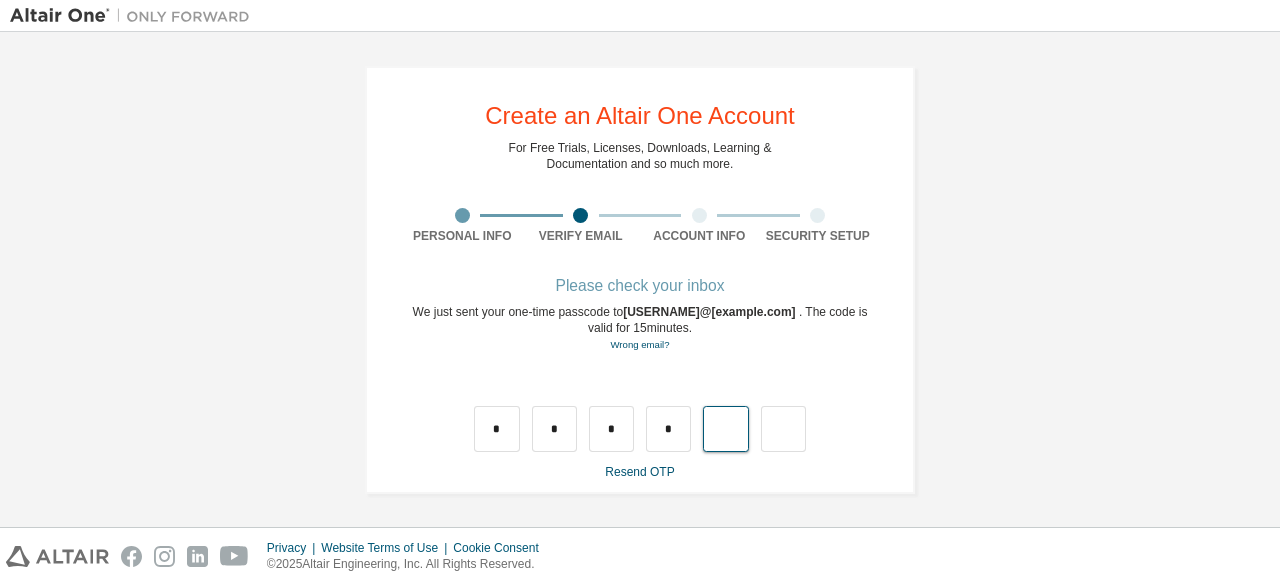 type on "*" 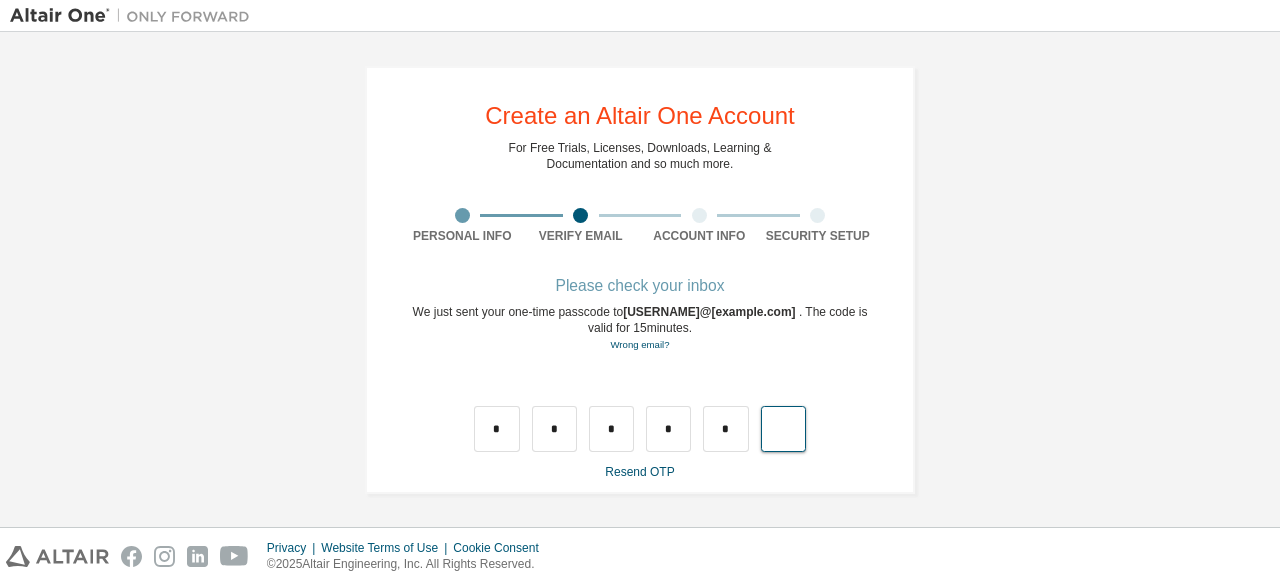 type on "*" 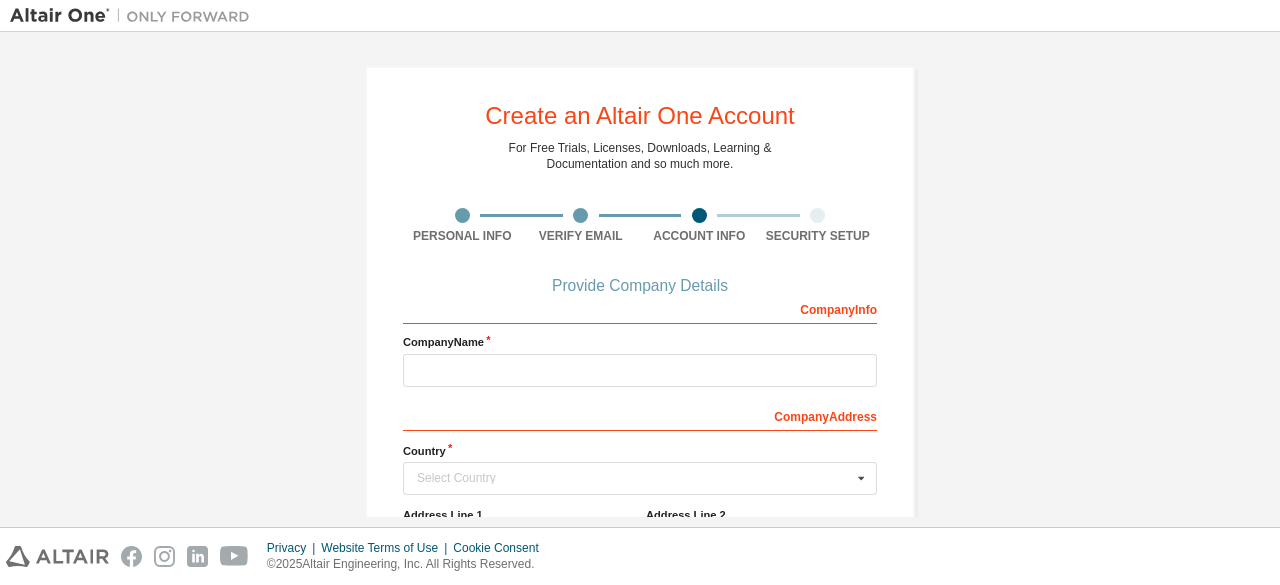 scroll, scrollTop: 323, scrollLeft: 0, axis: vertical 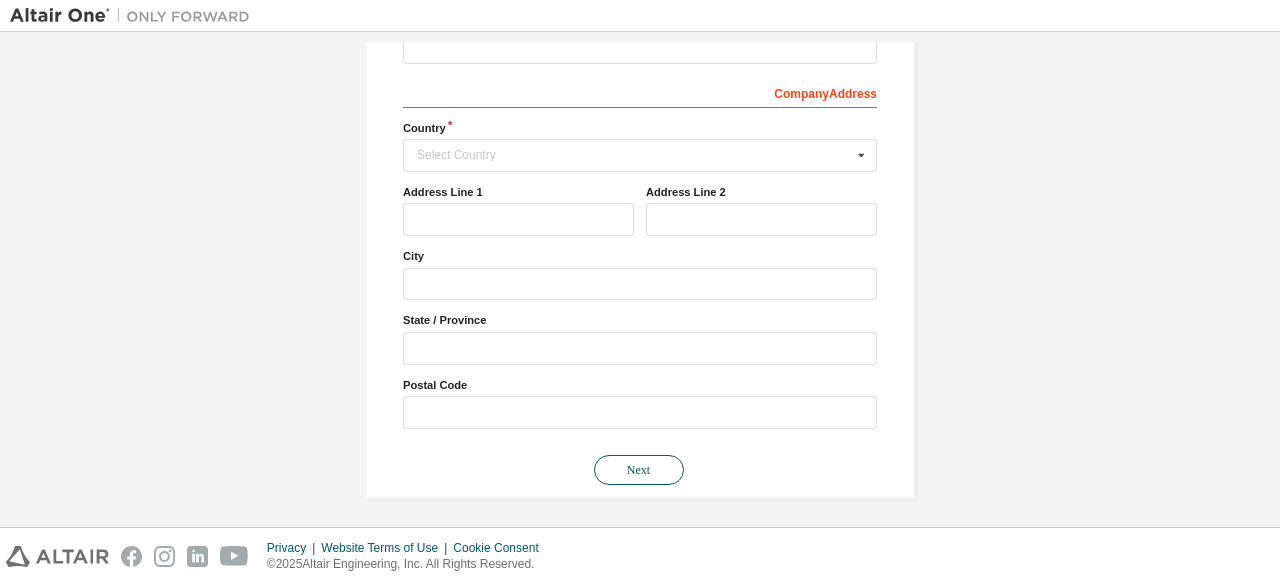 click on "Next" at bounding box center (639, 470) 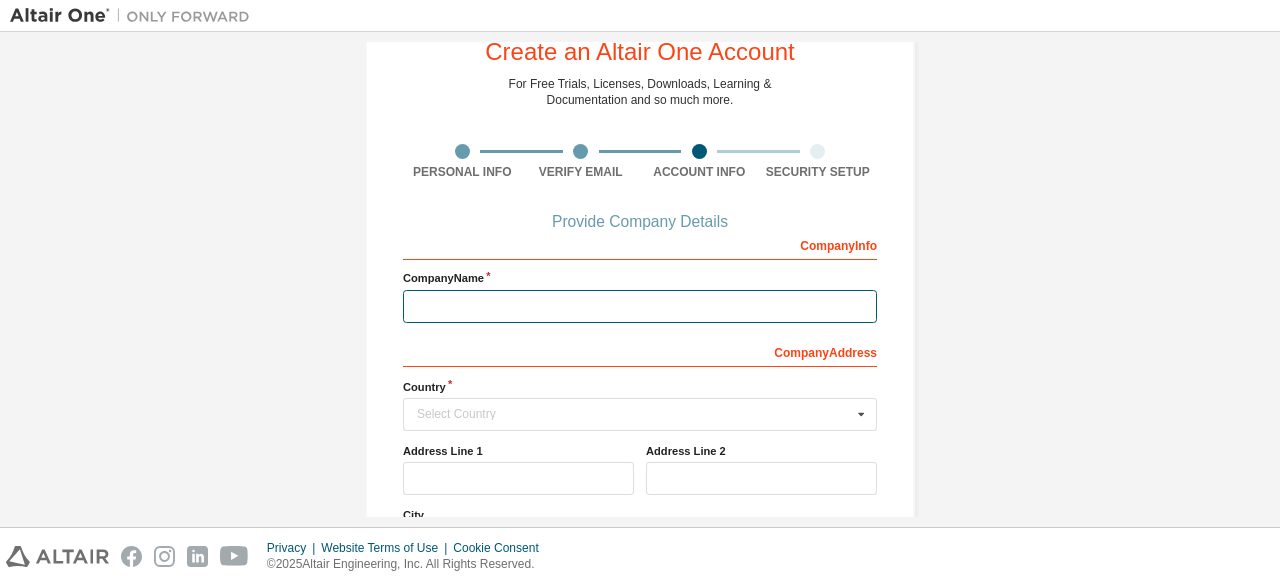 scroll, scrollTop: 0, scrollLeft: 0, axis: both 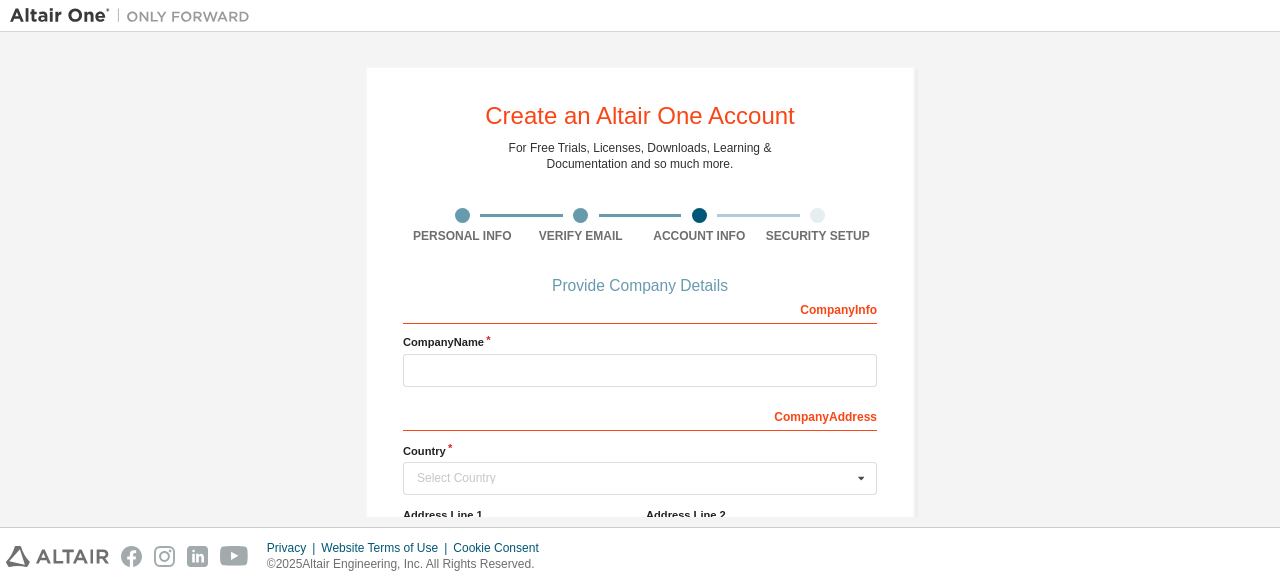click on "Company  Address" at bounding box center (640, 415) 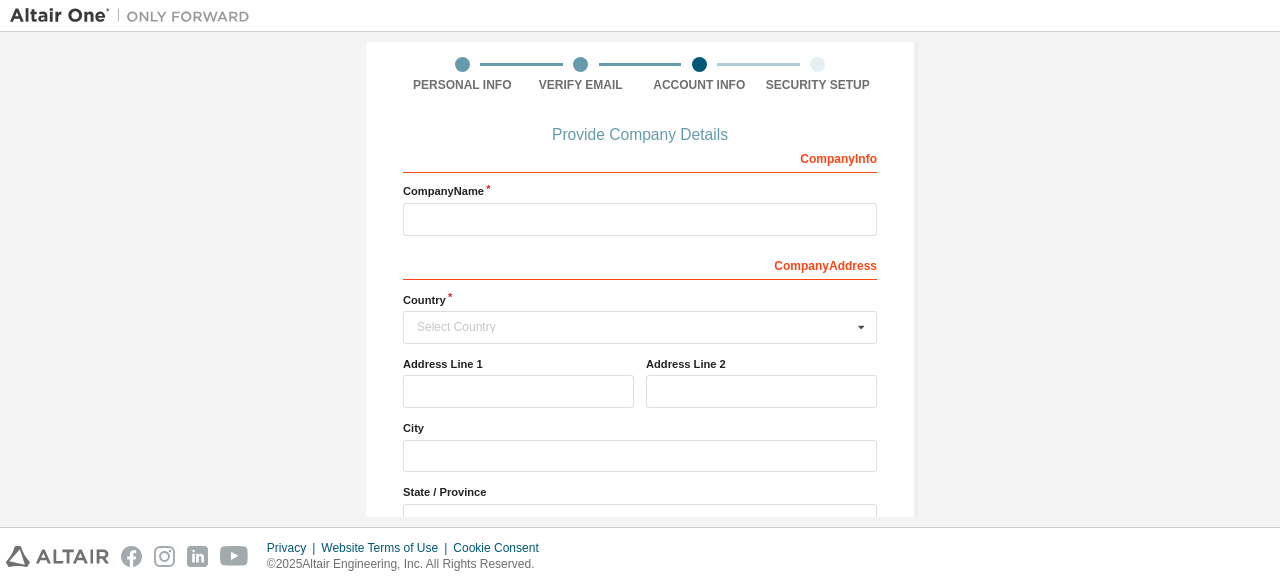 scroll, scrollTop: 152, scrollLeft: 0, axis: vertical 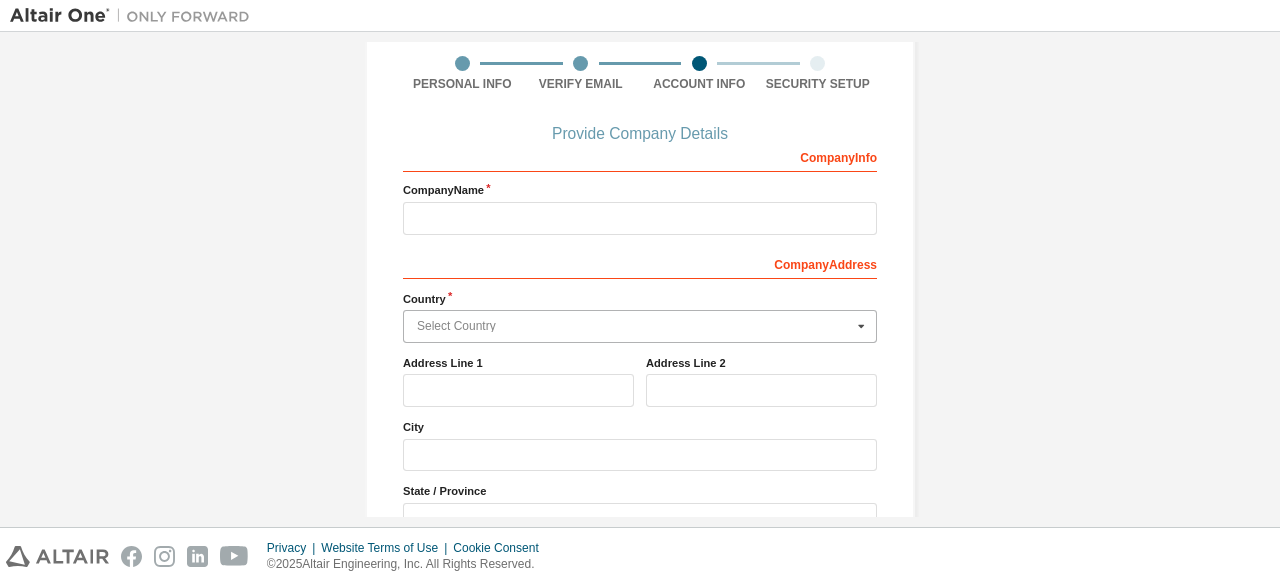 click at bounding box center (641, 326) 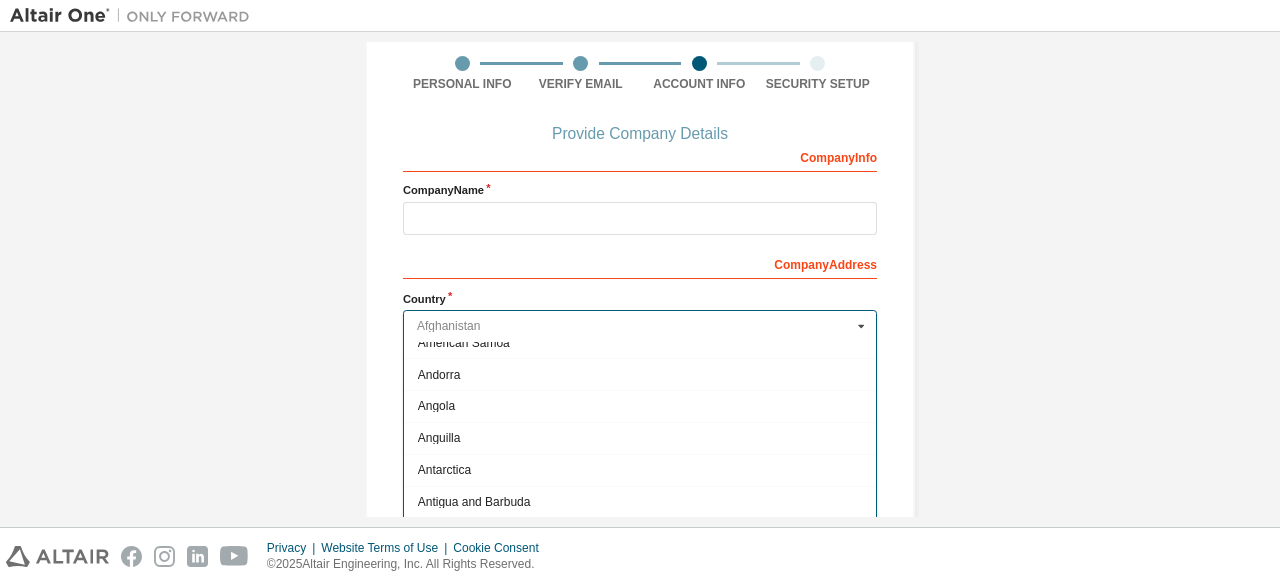 scroll, scrollTop: 150, scrollLeft: 0, axis: vertical 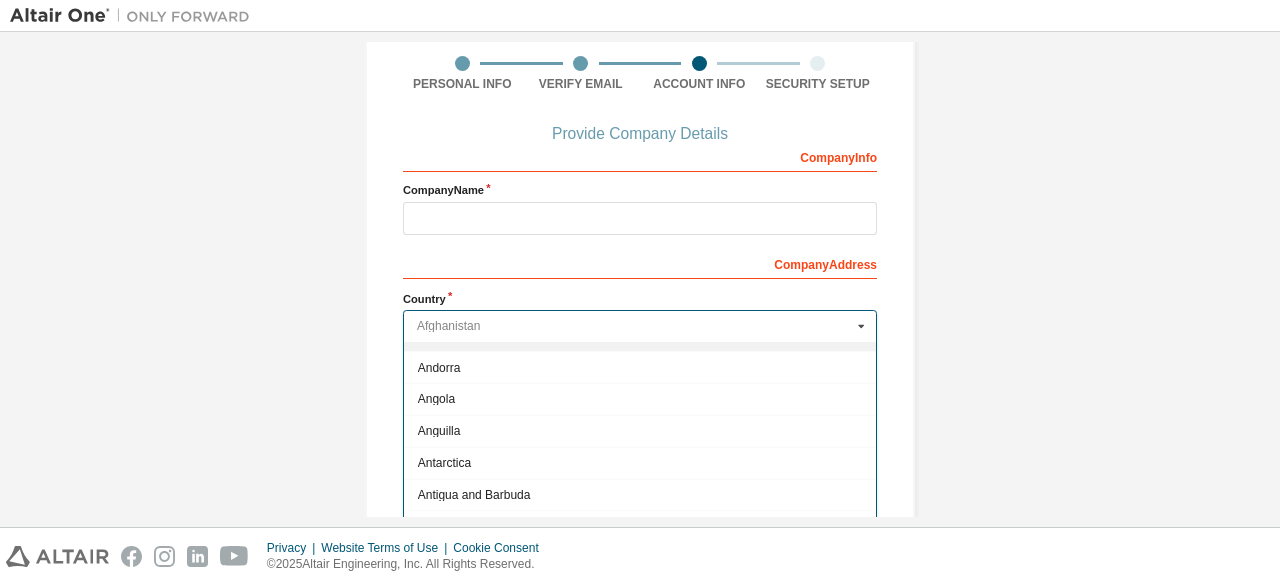 type on "*****" 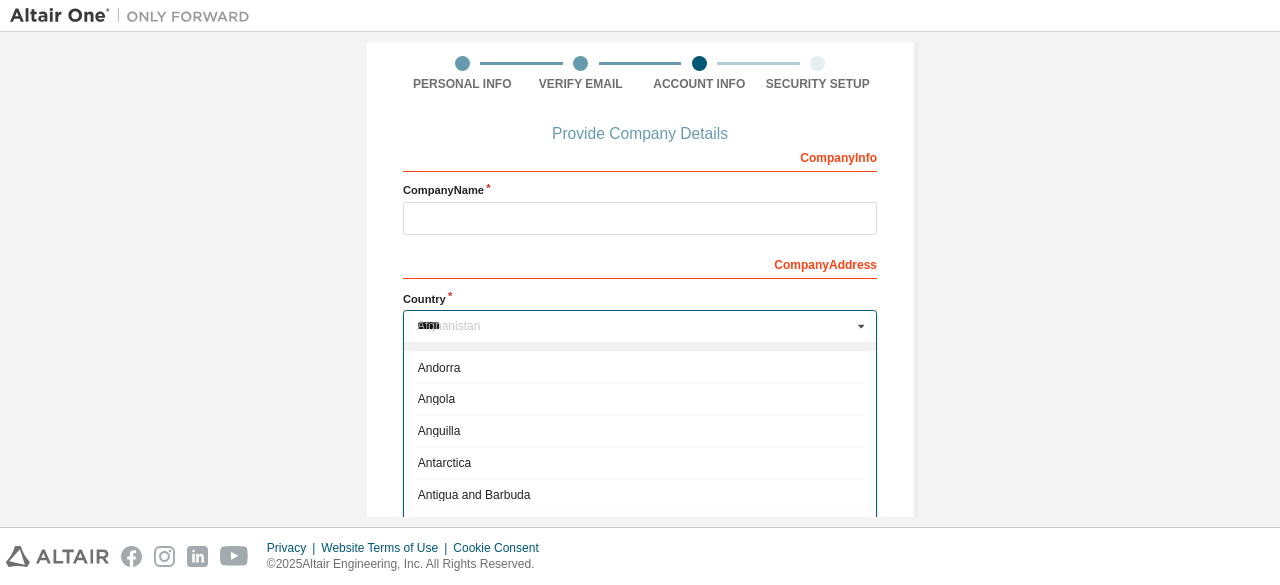 type 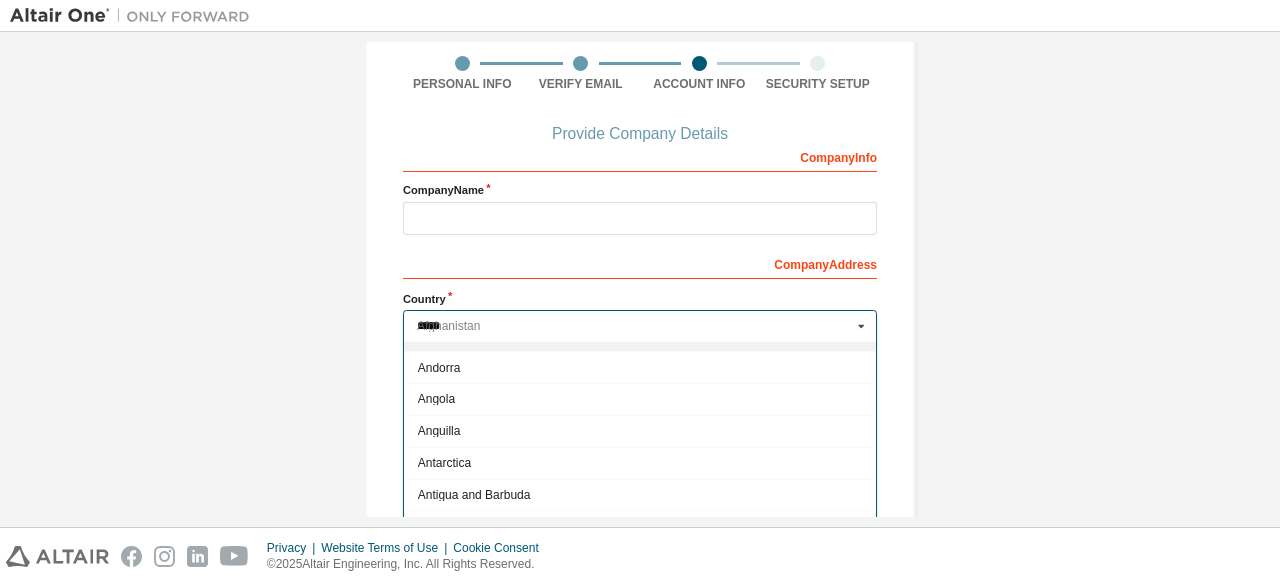 scroll, scrollTop: 0, scrollLeft: 0, axis: both 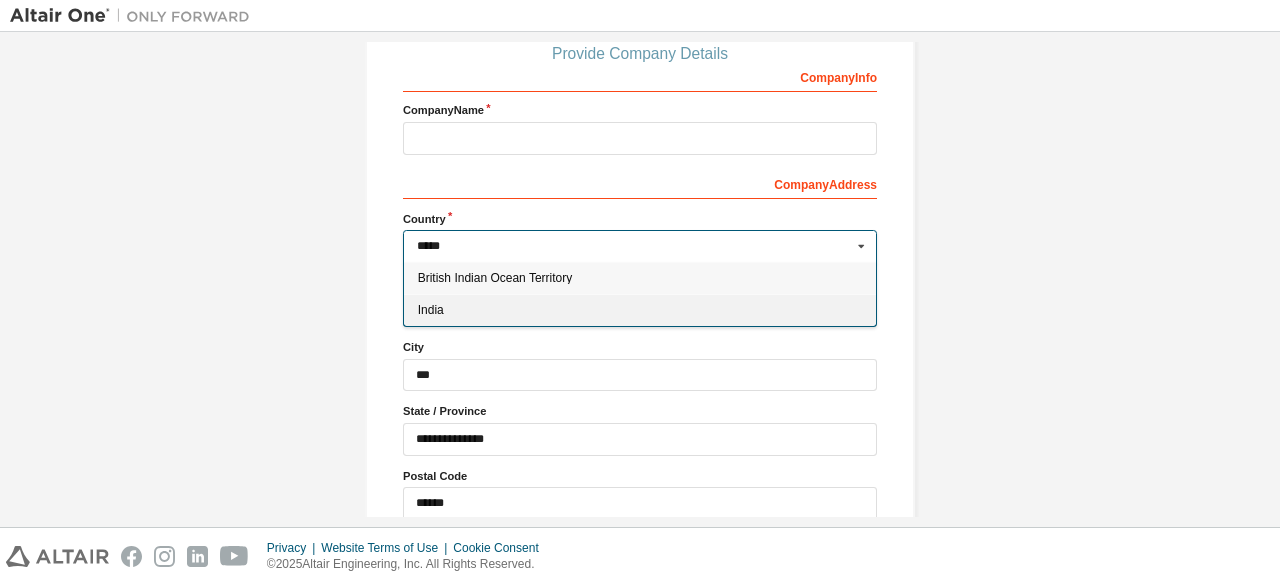 click on "India" at bounding box center [640, 310] 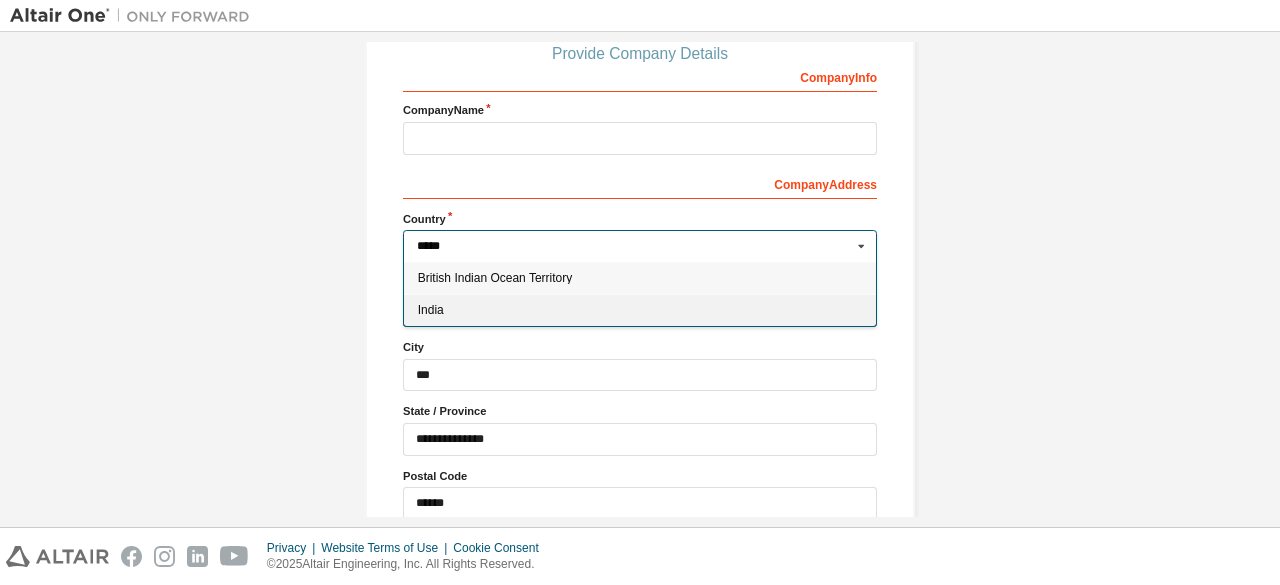 type on "***" 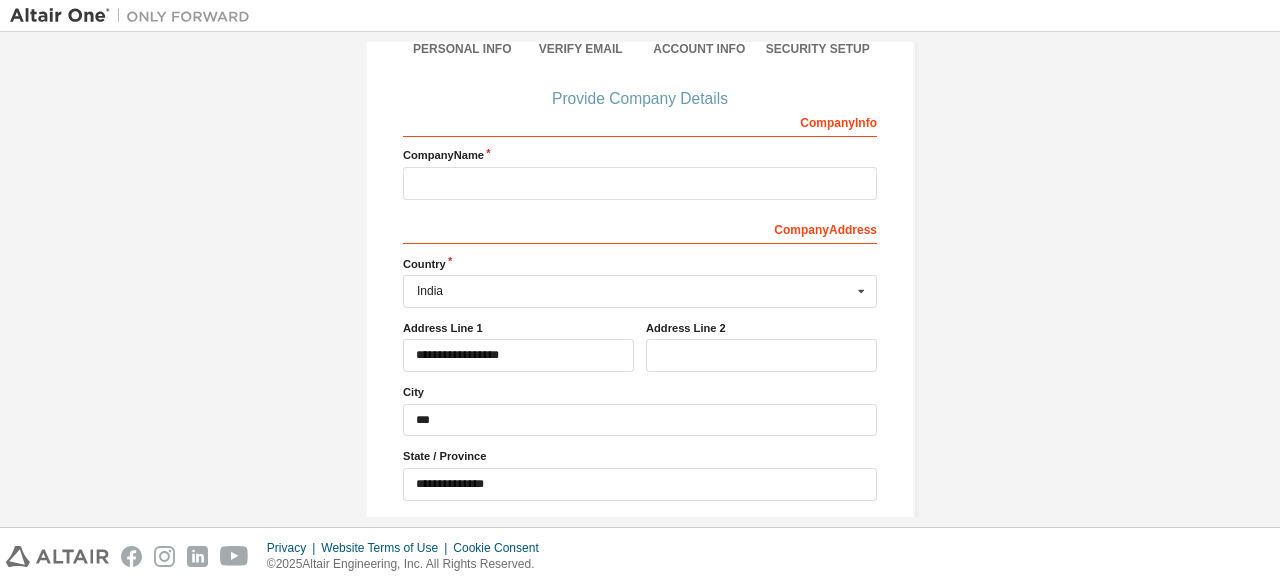 scroll, scrollTop: 185, scrollLeft: 0, axis: vertical 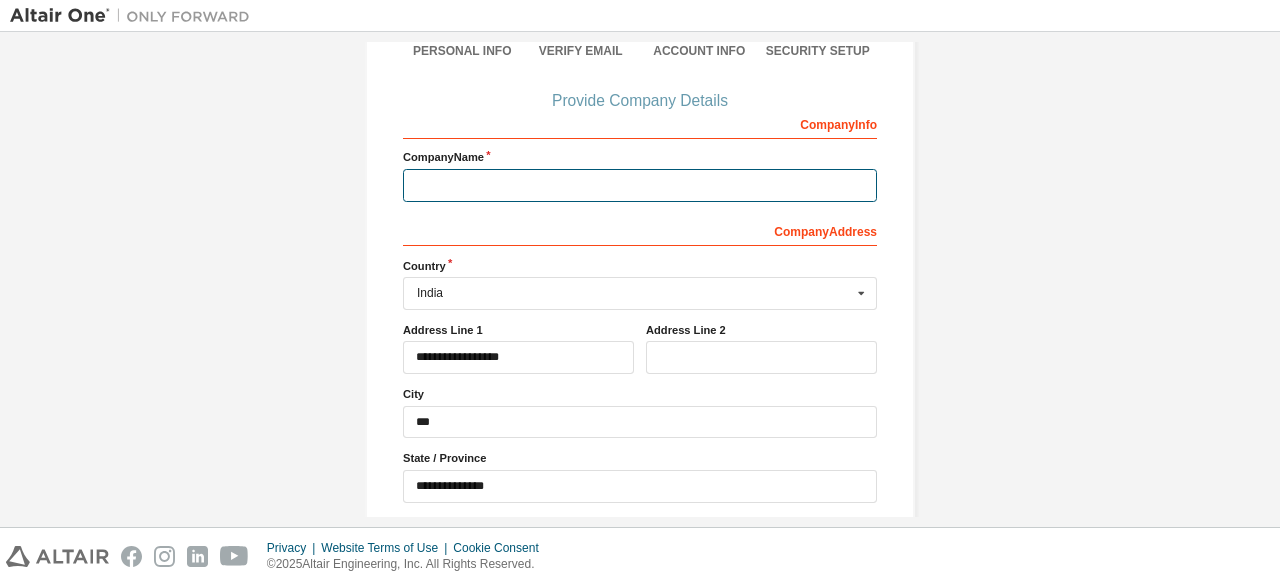 click at bounding box center (640, 185) 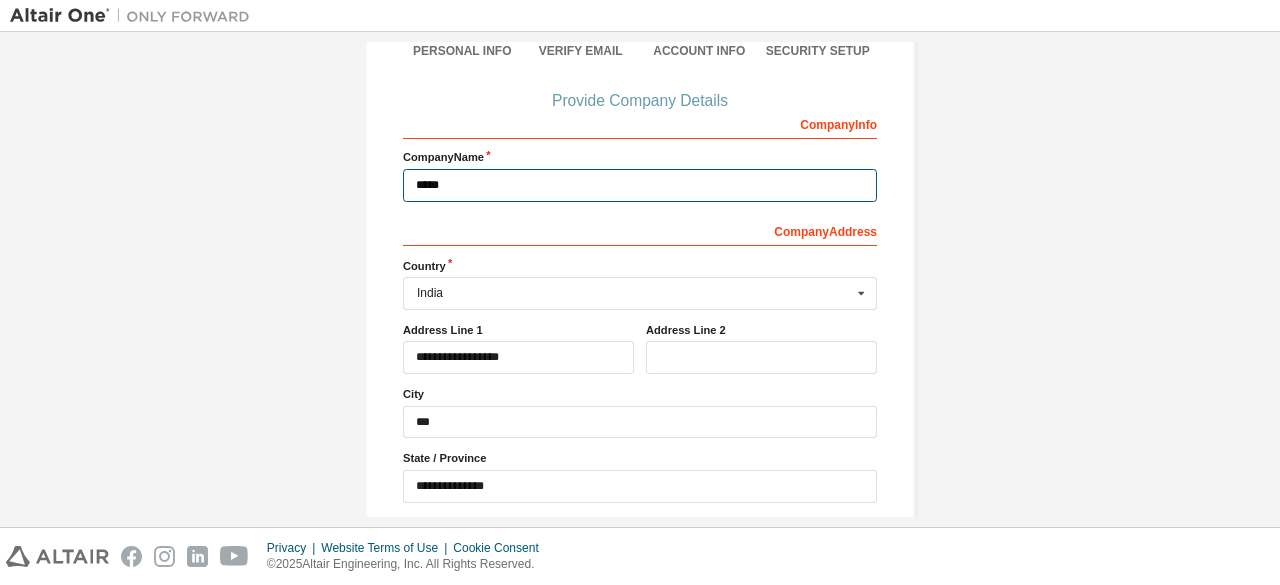 scroll, scrollTop: 323, scrollLeft: 0, axis: vertical 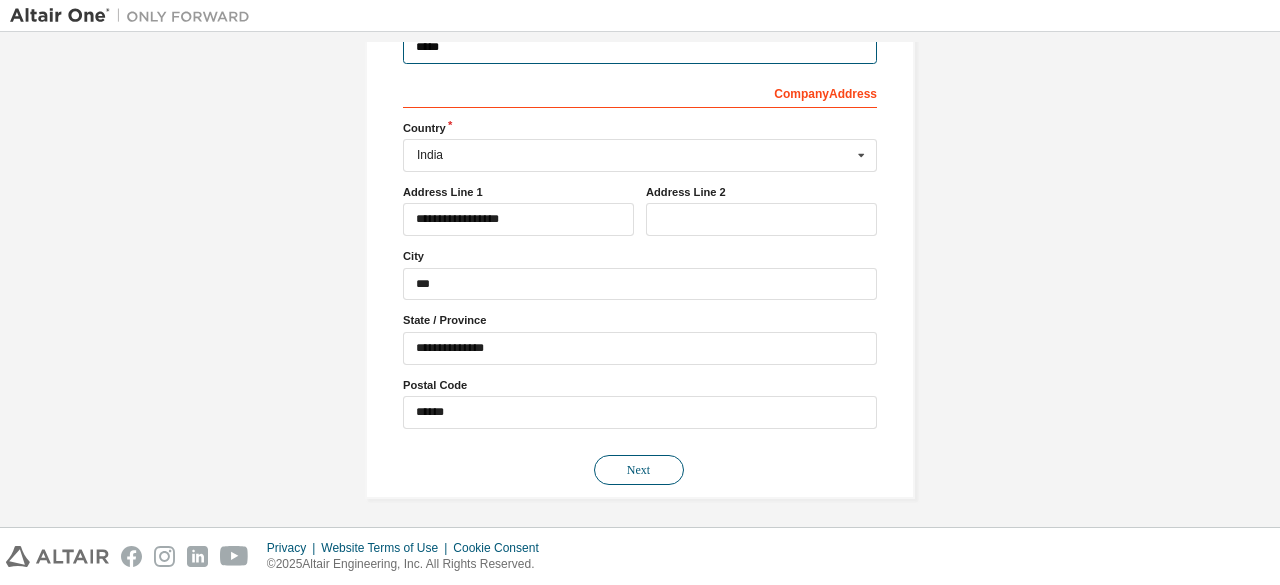 type on "*****" 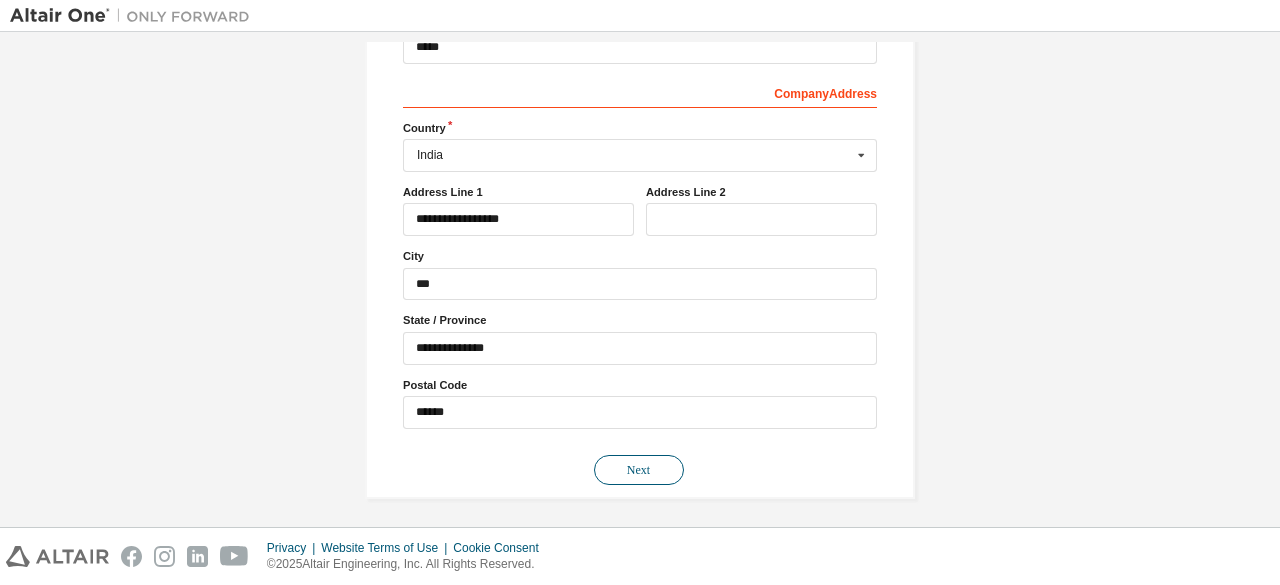 click on "Next" at bounding box center (639, 470) 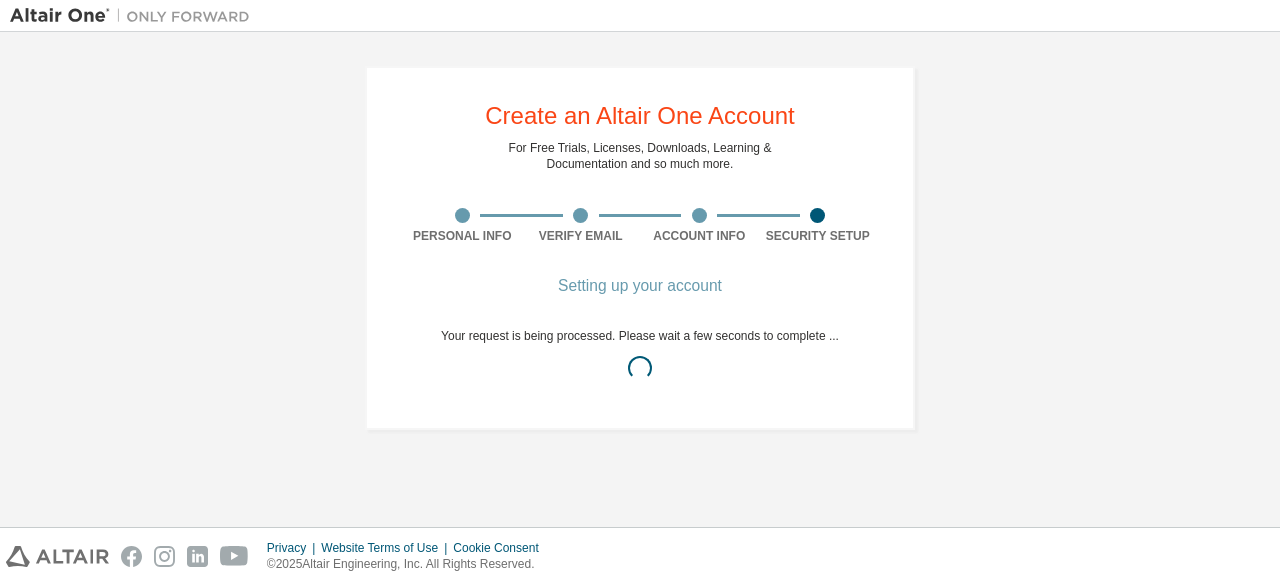 scroll, scrollTop: 0, scrollLeft: 0, axis: both 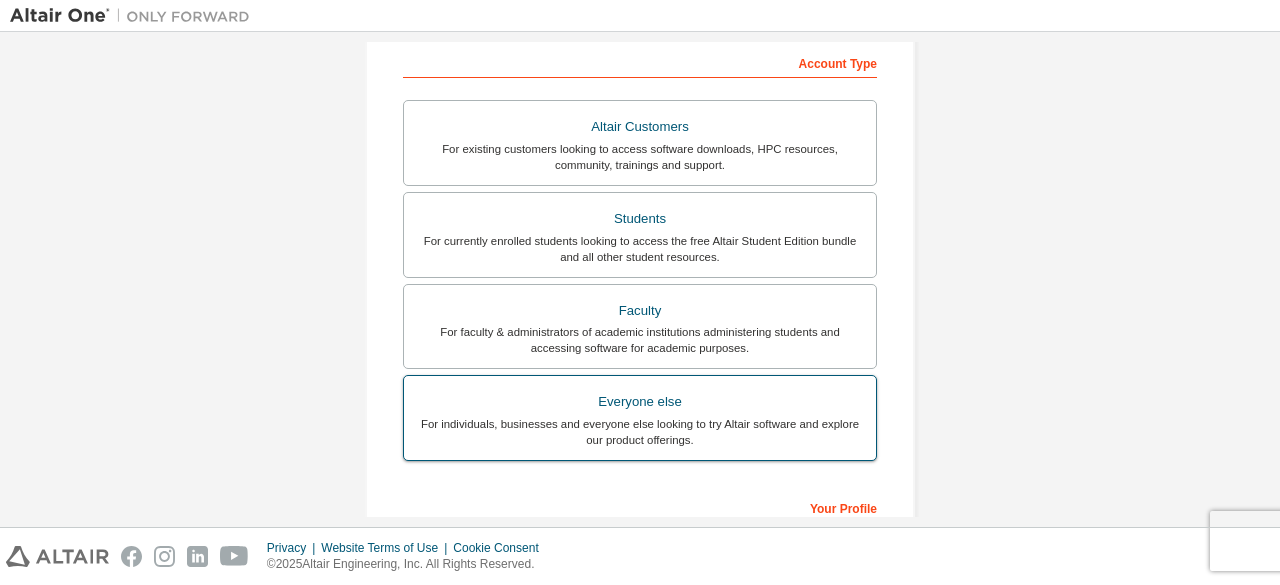 click on "Everyone else For individuals, businesses and everyone else looking to try Altair software and explore our product offerings." at bounding box center (640, 418) 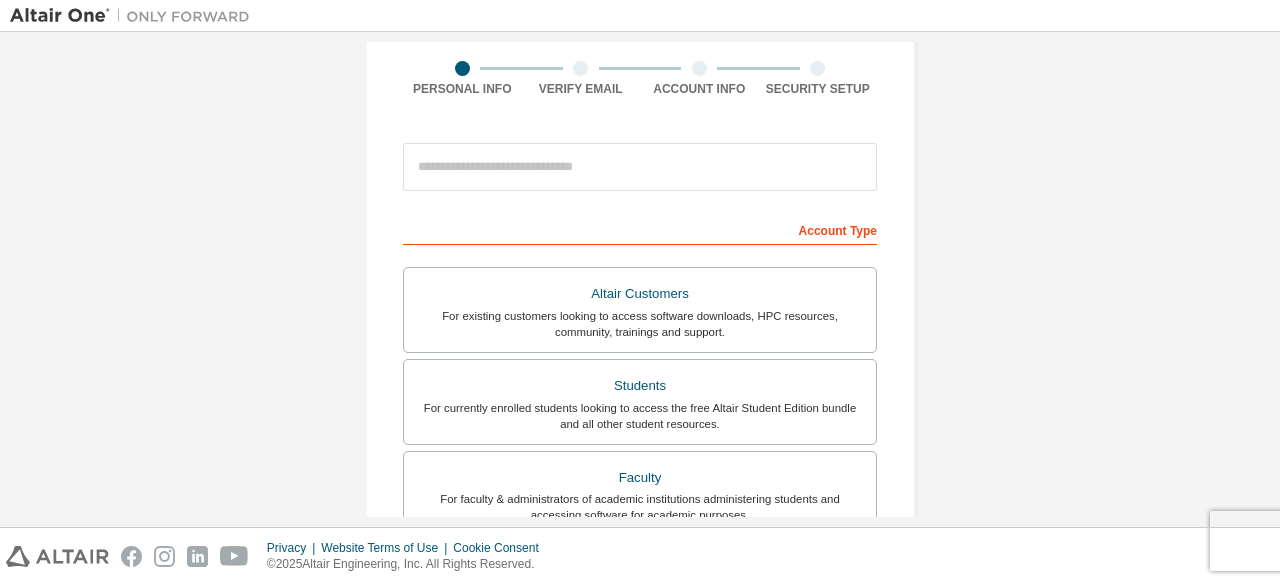 scroll, scrollTop: 132, scrollLeft: 0, axis: vertical 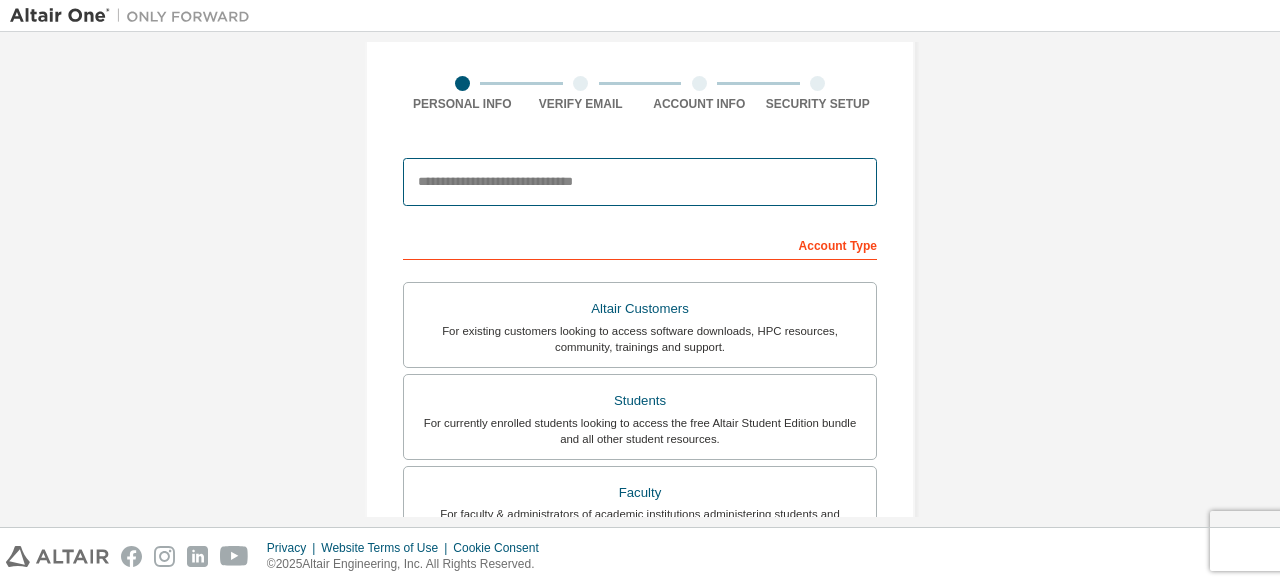 click at bounding box center [640, 182] 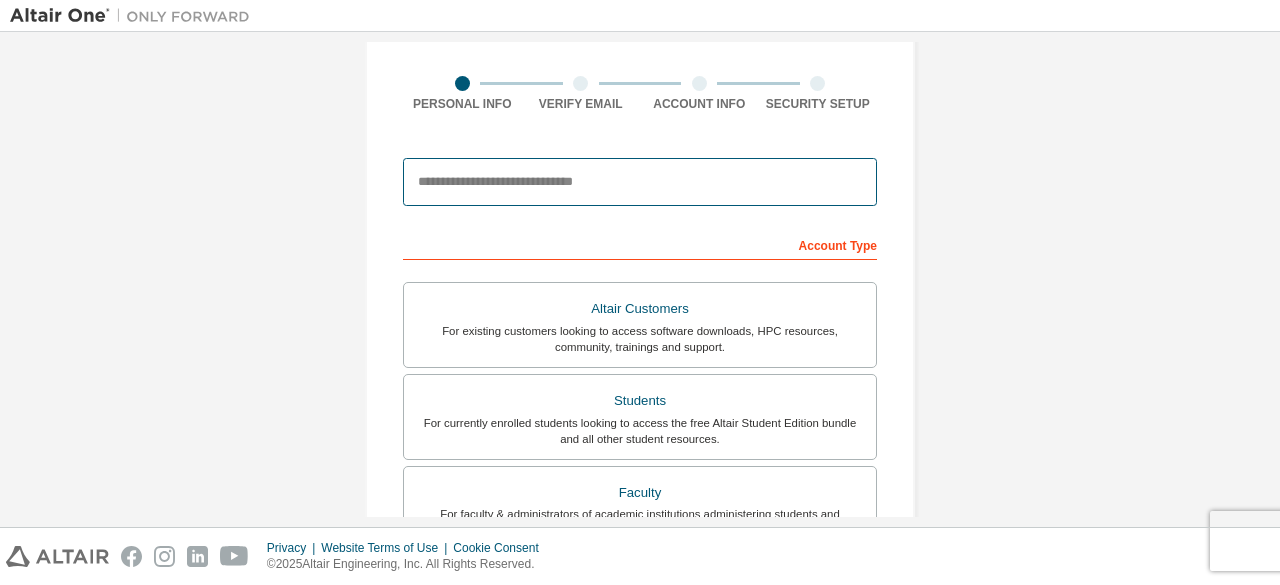 type on "**********" 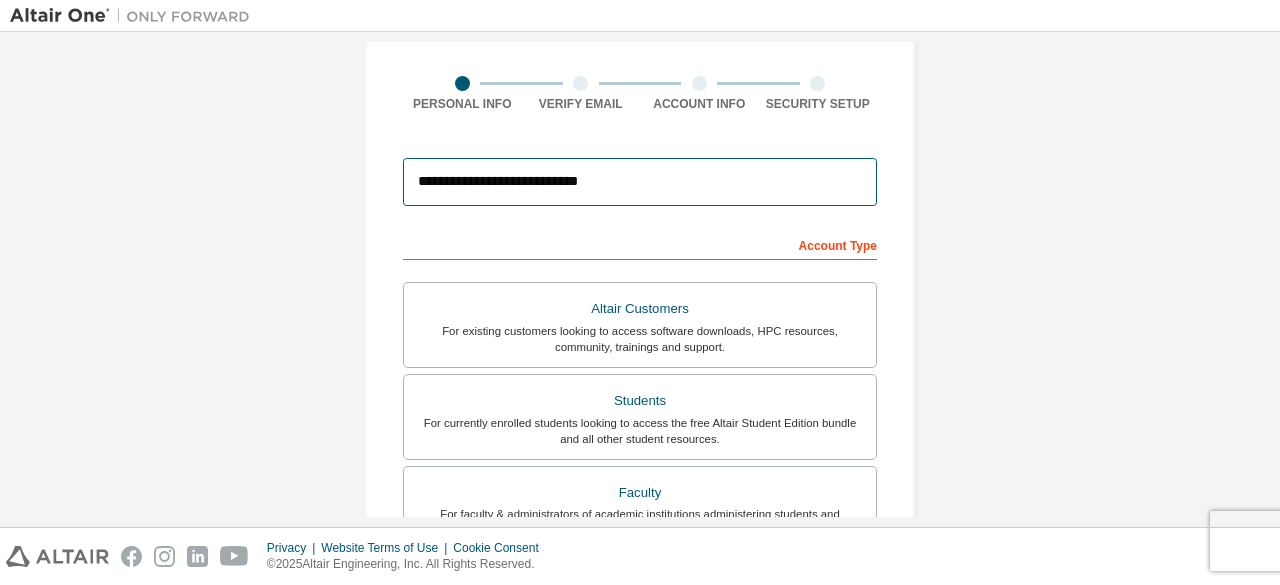type on "******" 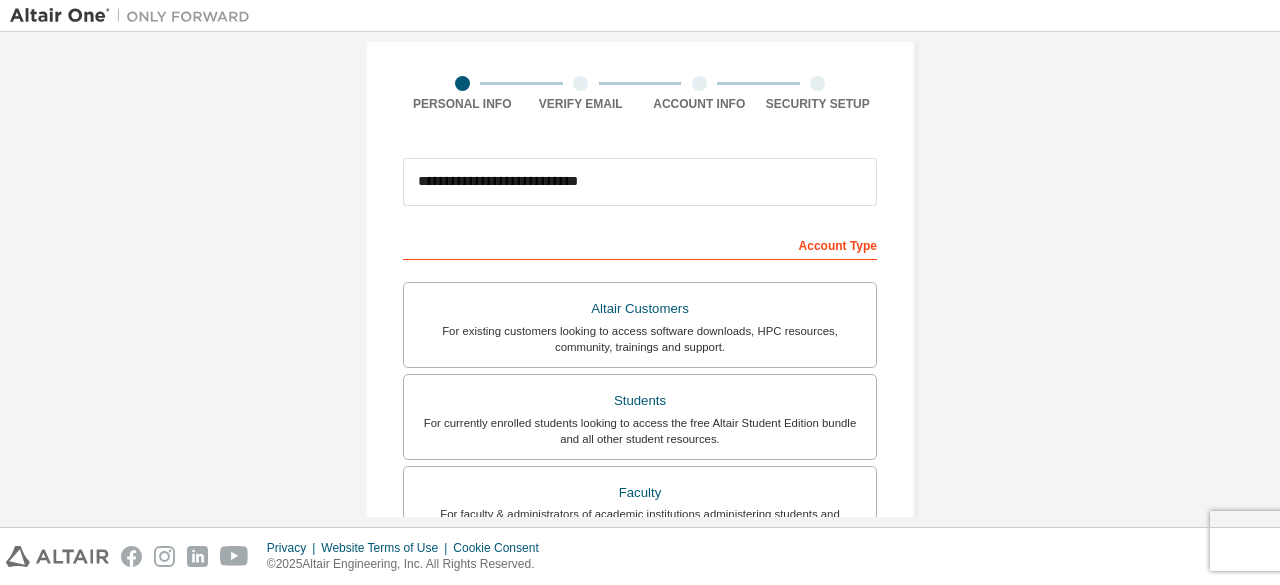 type on "********" 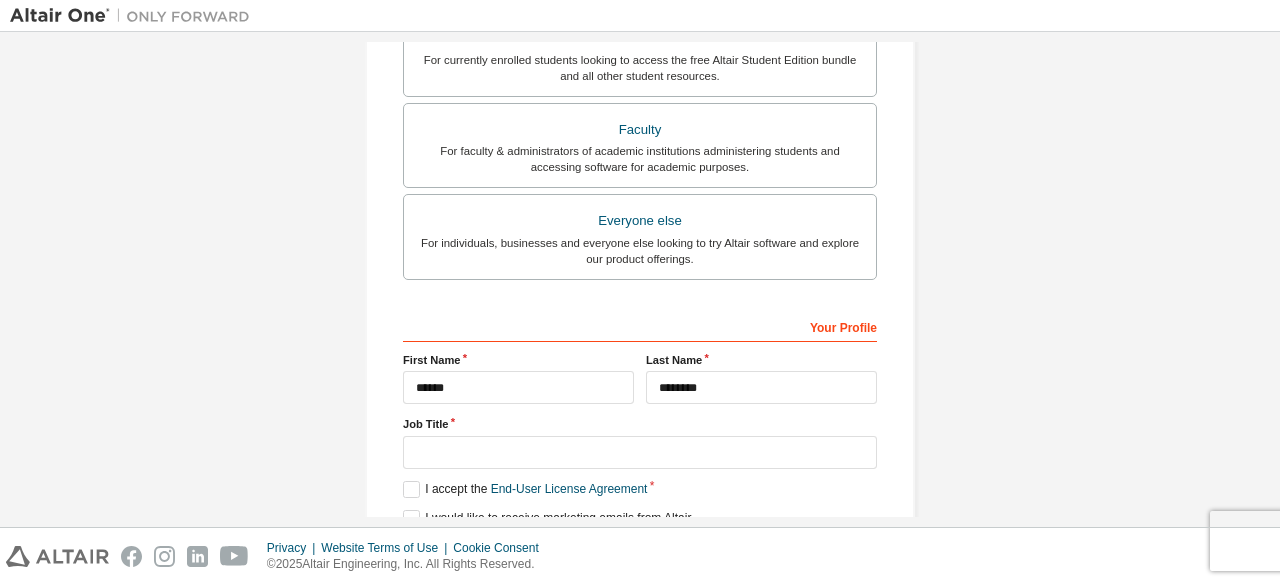 scroll, scrollTop: 642, scrollLeft: 0, axis: vertical 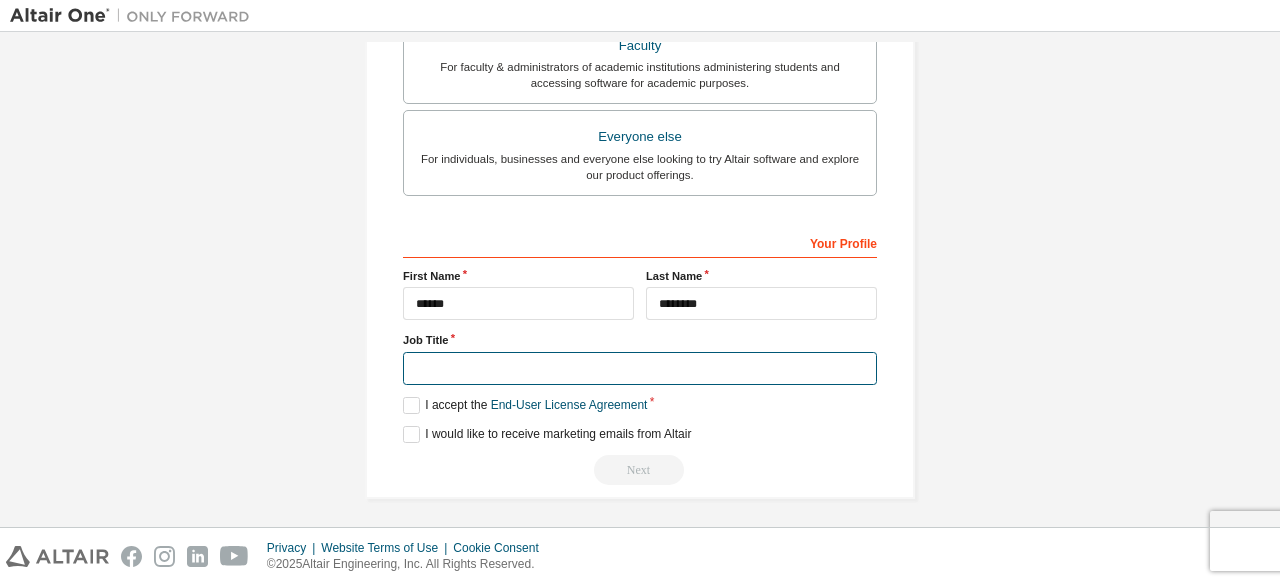 click at bounding box center [640, 368] 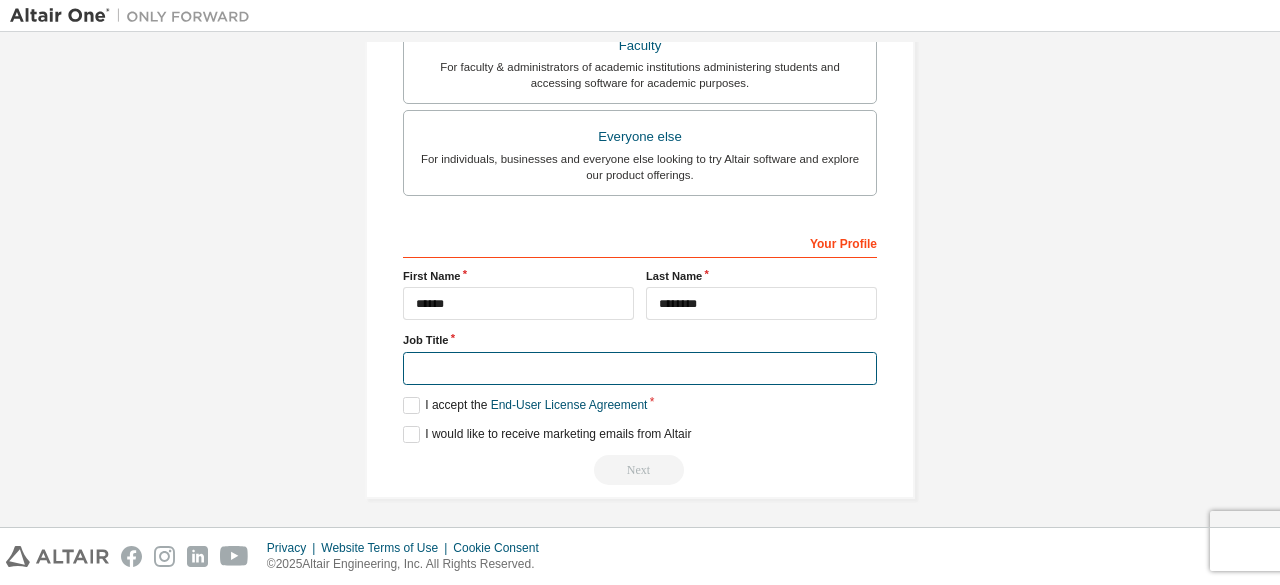 type on "*******" 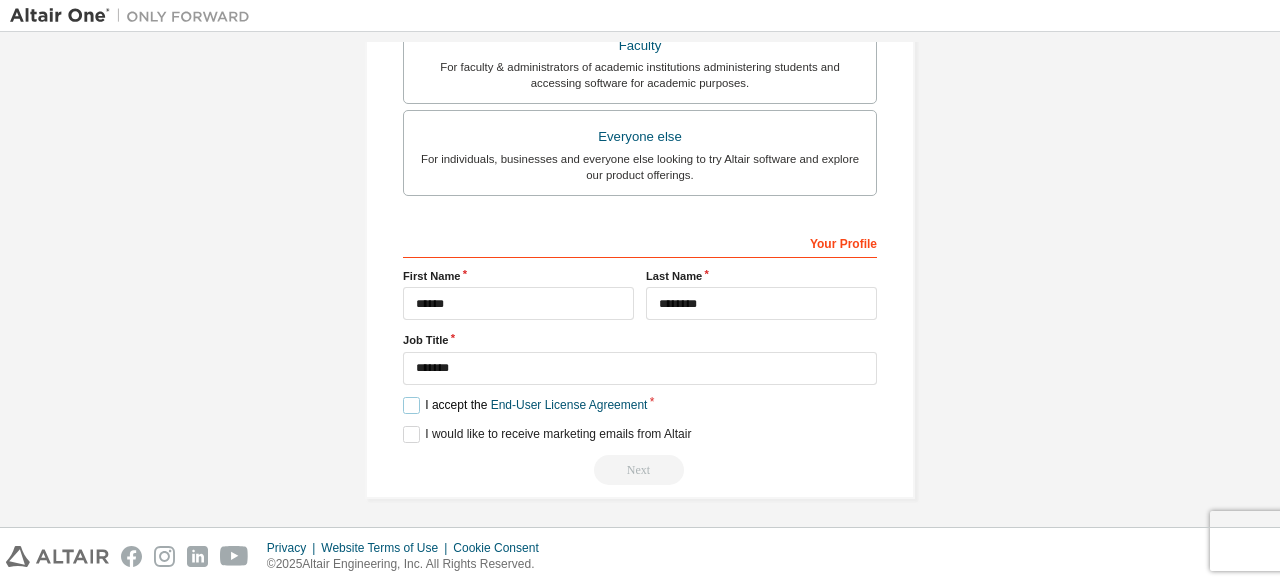 click on "I accept the    End-User License Agreement" at bounding box center (525, 405) 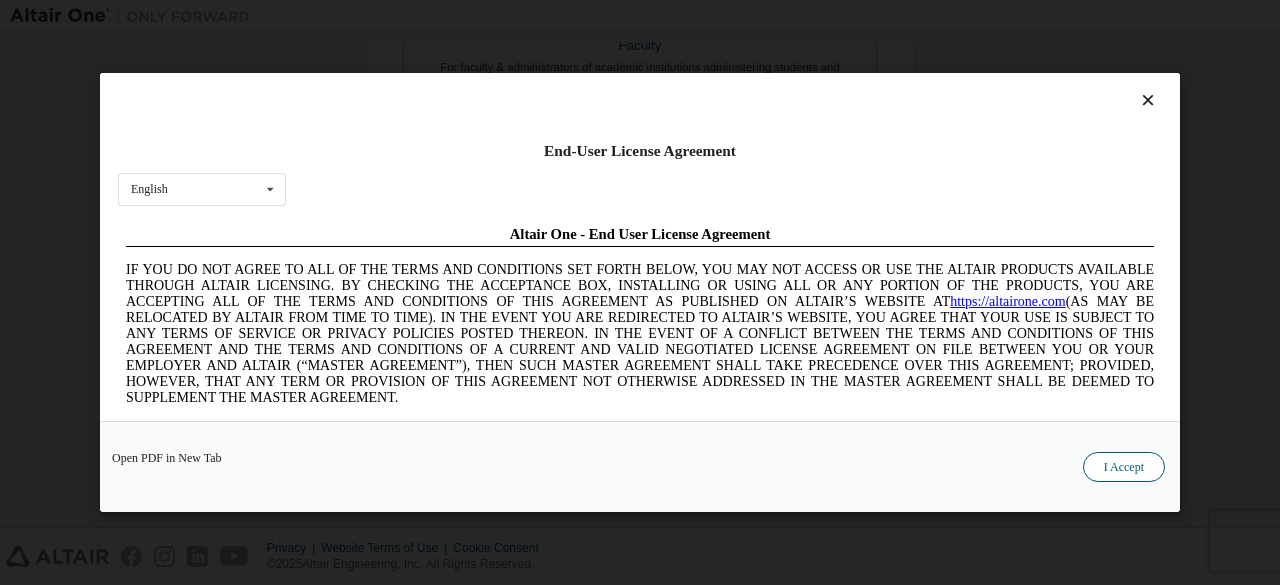 scroll, scrollTop: 0, scrollLeft: 0, axis: both 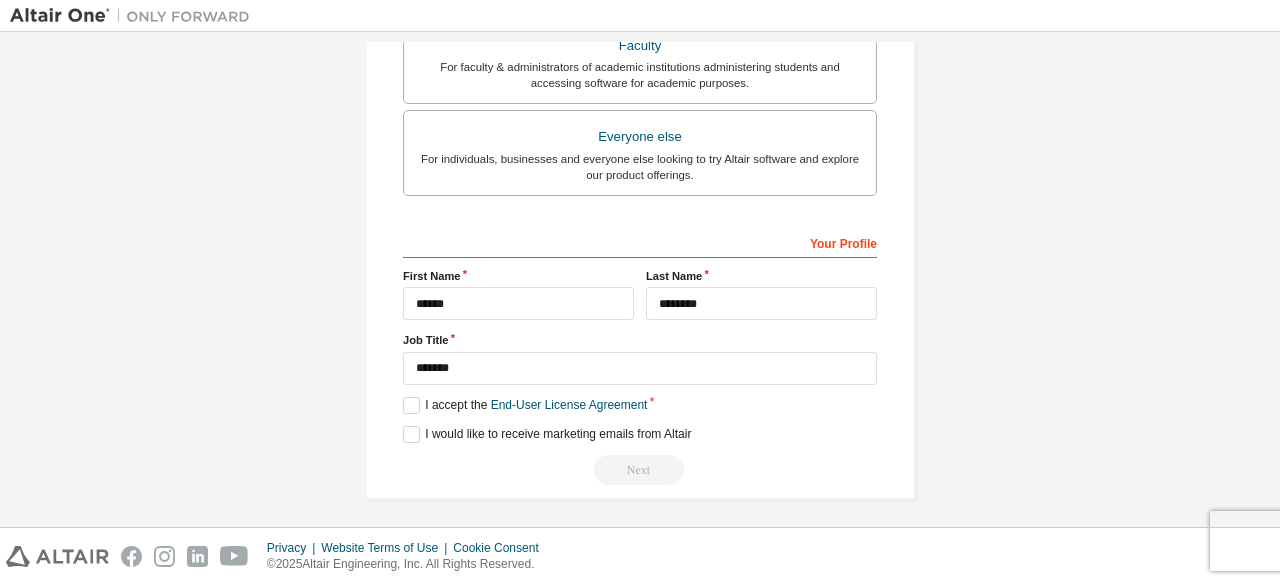 click on "**********" at bounding box center [640, -39] 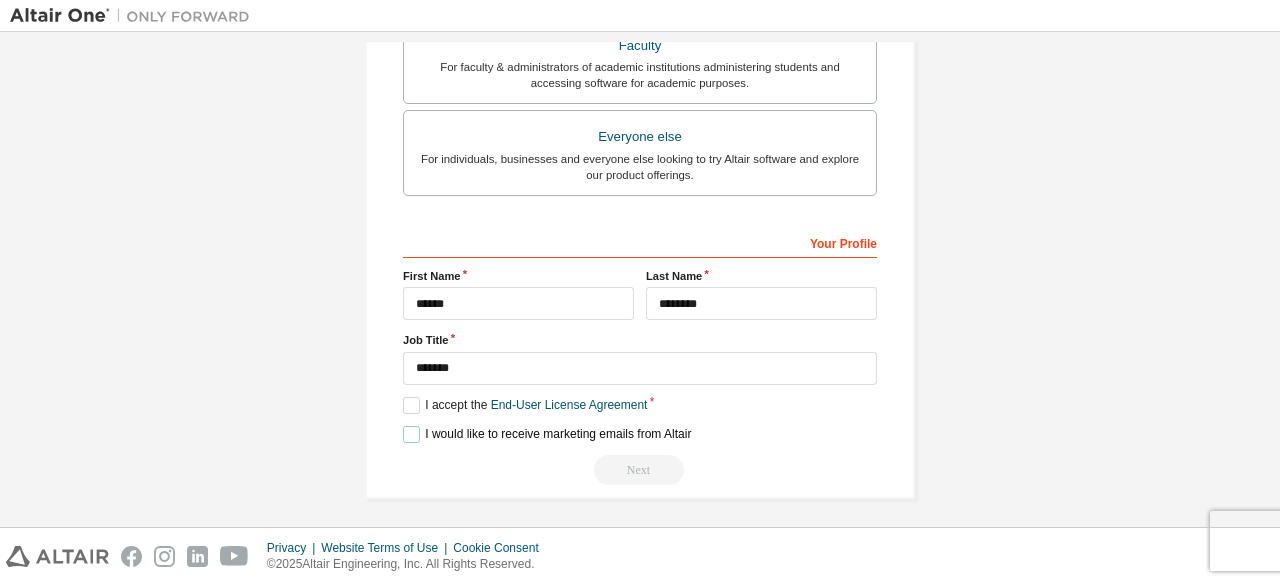 click on "I would like to receive marketing emails from Altair" at bounding box center (547, 434) 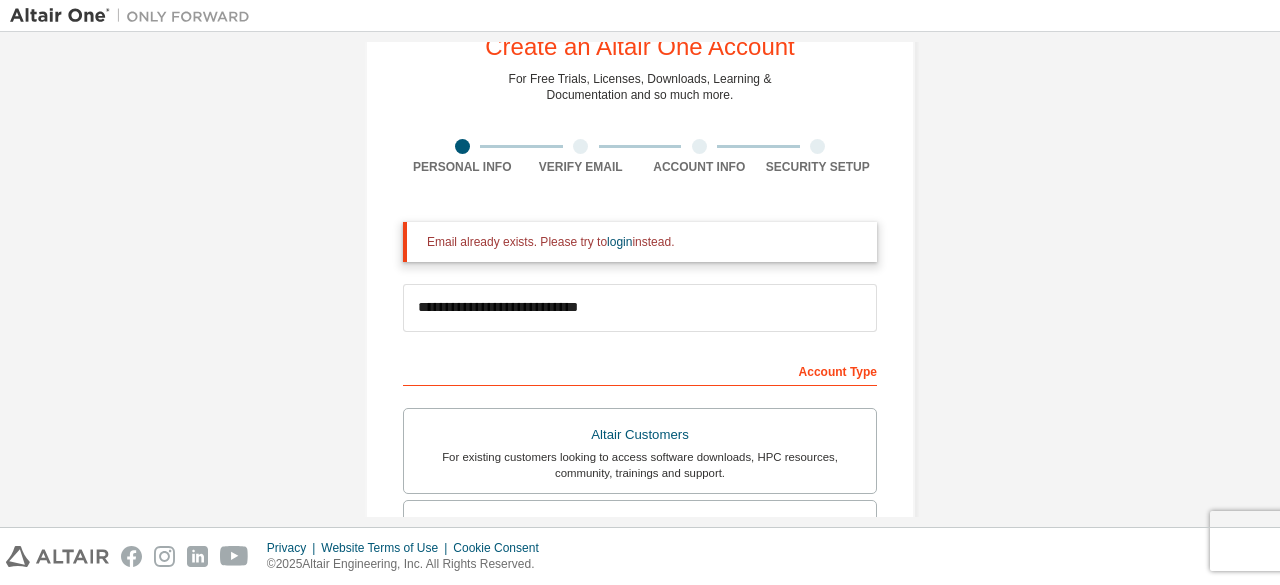 scroll, scrollTop: 642, scrollLeft: 0, axis: vertical 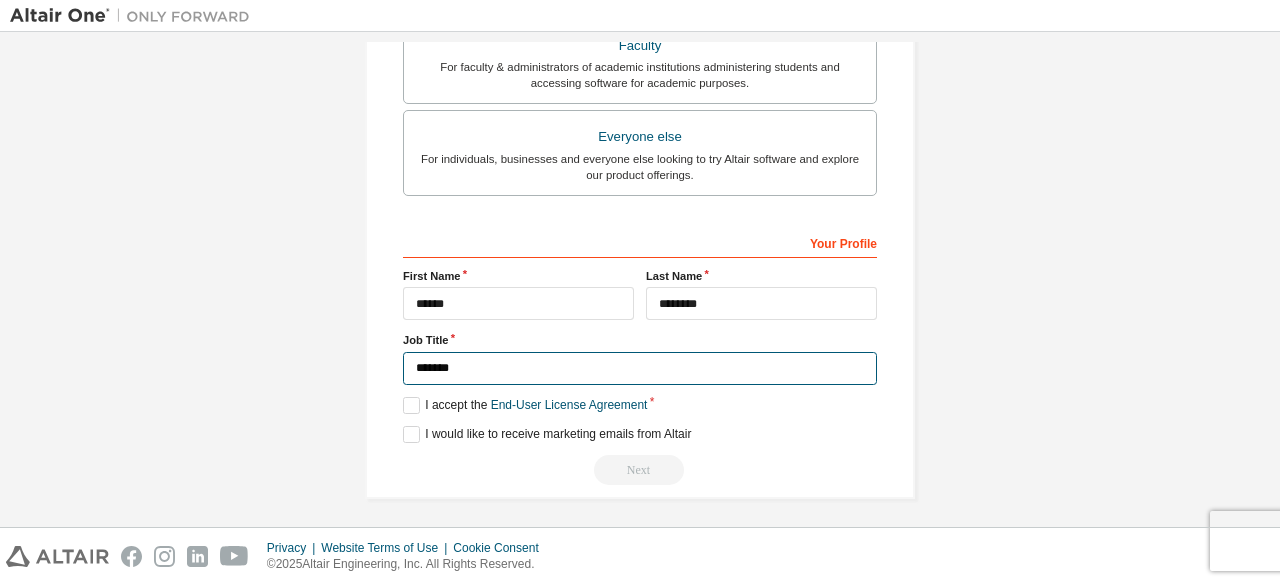 click on "*******" at bounding box center [640, 368] 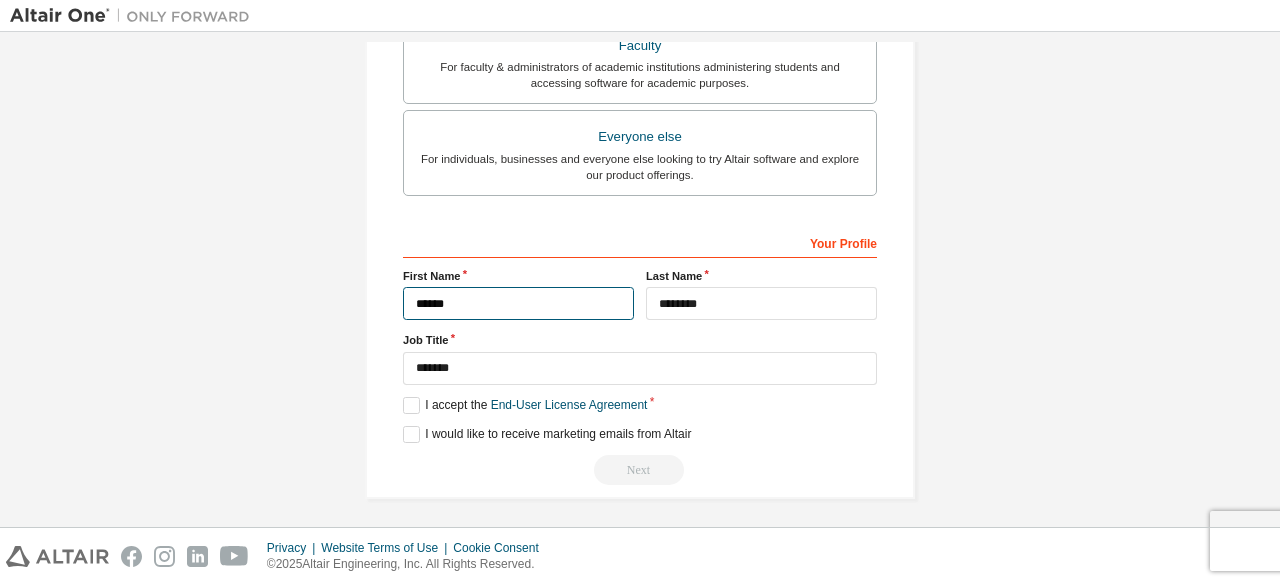 click on "******" at bounding box center [518, 303] 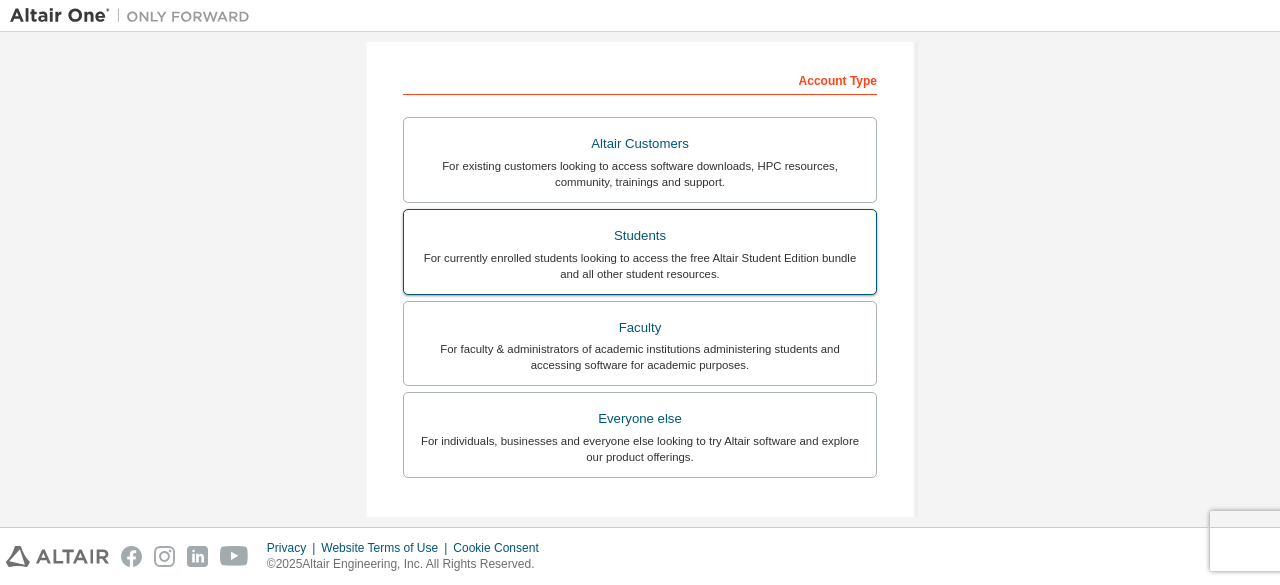scroll, scrollTop: 365, scrollLeft: 0, axis: vertical 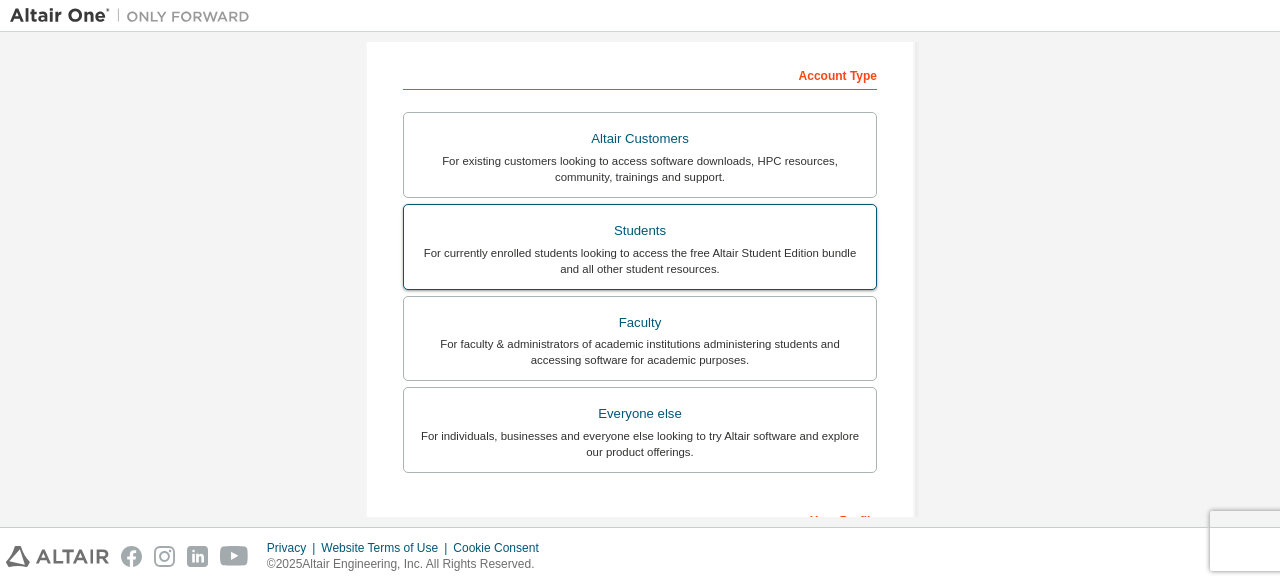 click on "For currently enrolled students looking to access the free Altair Student Edition bundle and all other student resources." at bounding box center [640, 261] 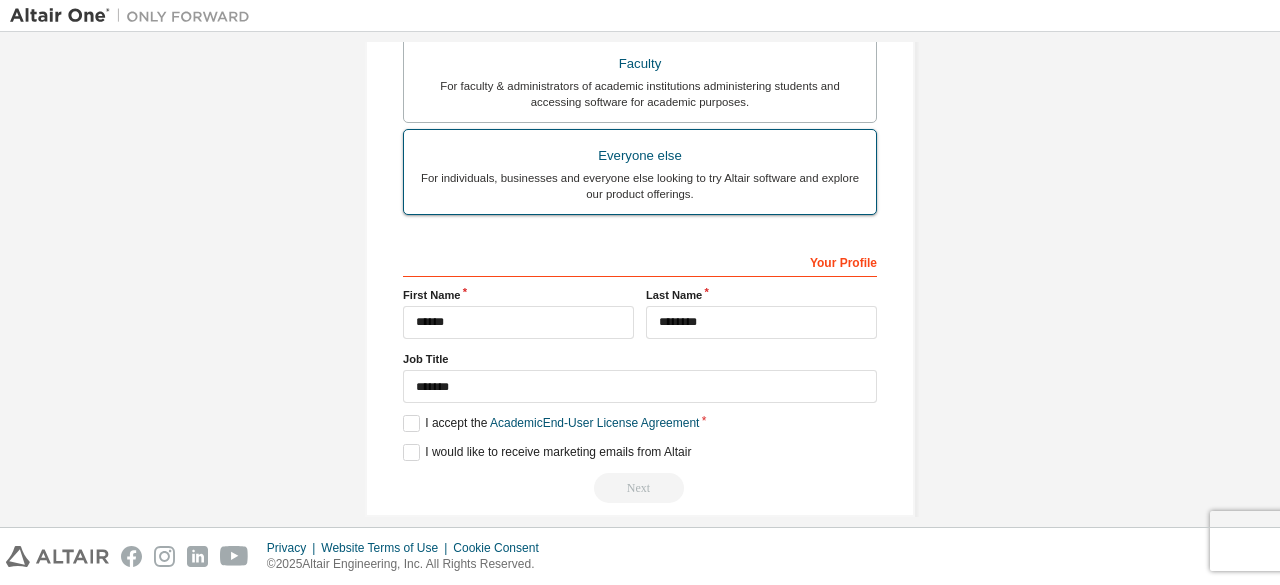 click on "For individuals, businesses and everyone else looking to try Altair software and explore our product offerings." at bounding box center [640, 186] 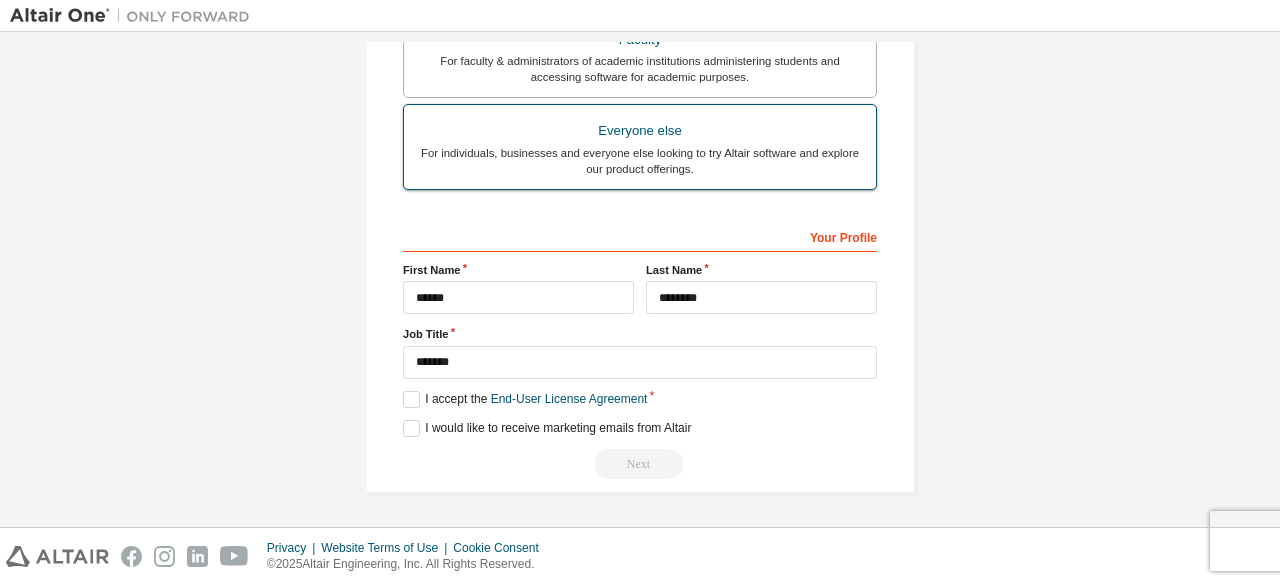 scroll, scrollTop: 623, scrollLeft: 0, axis: vertical 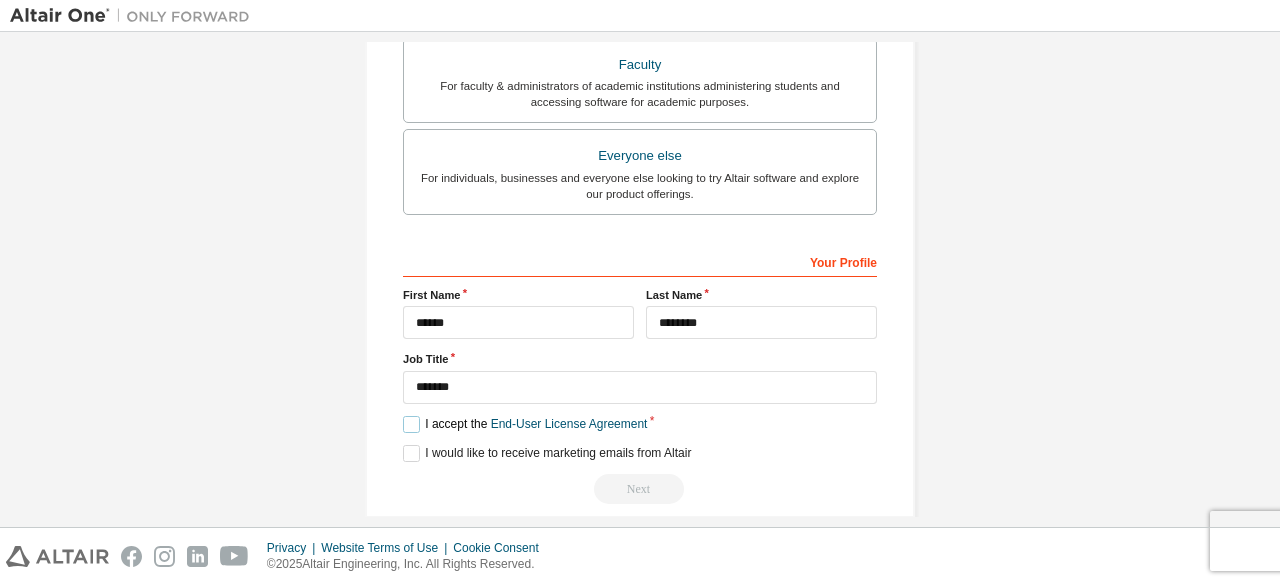 click on "I accept the    End-User License Agreement" at bounding box center [525, 424] 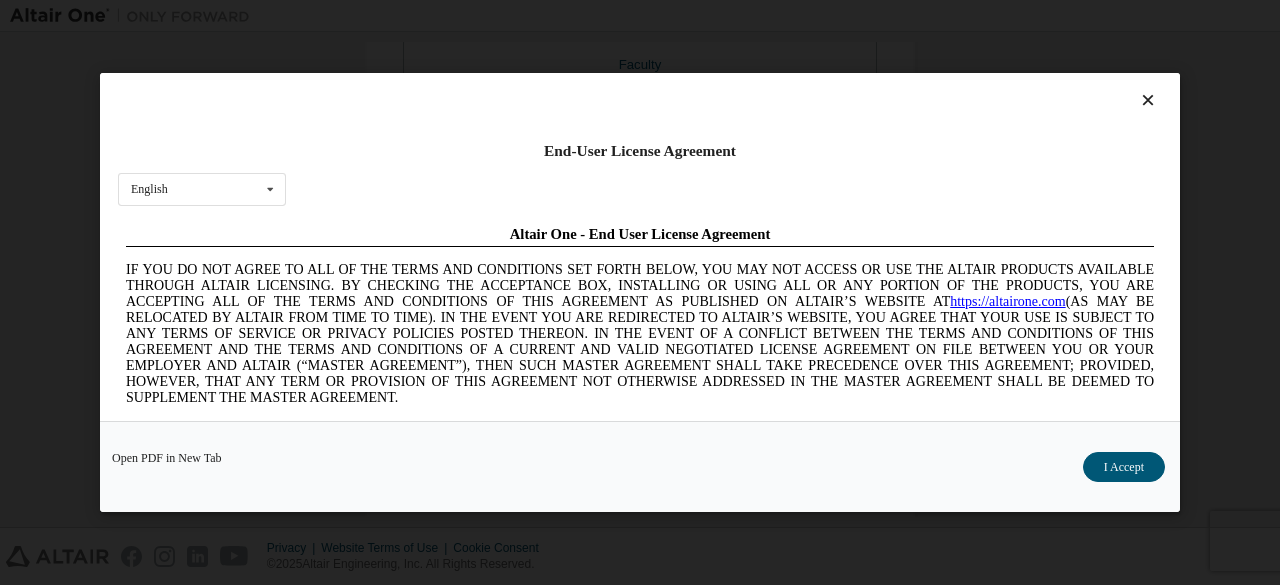 scroll, scrollTop: 0, scrollLeft: 0, axis: both 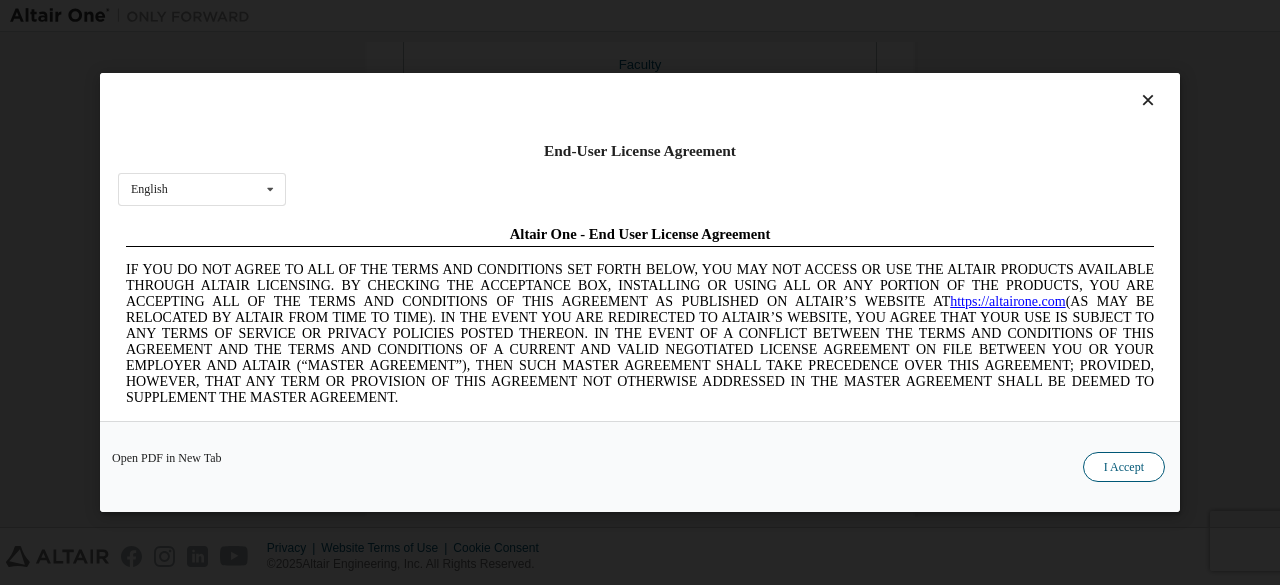 click on "I Accept" at bounding box center [1124, 467] 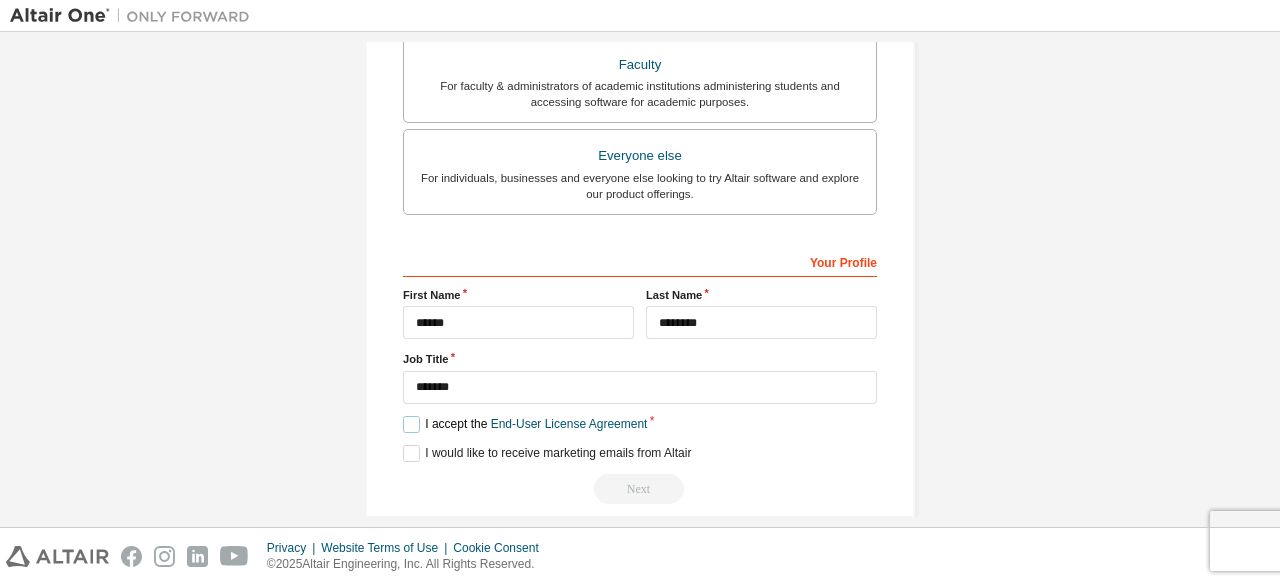 click on "I accept the    End-User License Agreement" at bounding box center [525, 424] 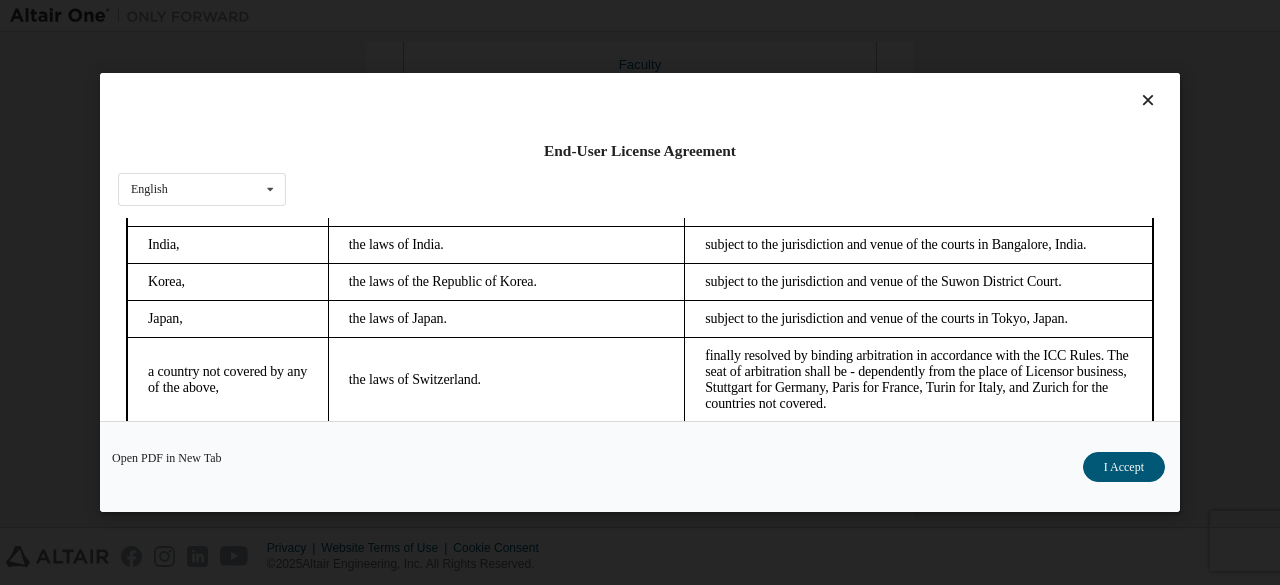 scroll, scrollTop: 5643, scrollLeft: 0, axis: vertical 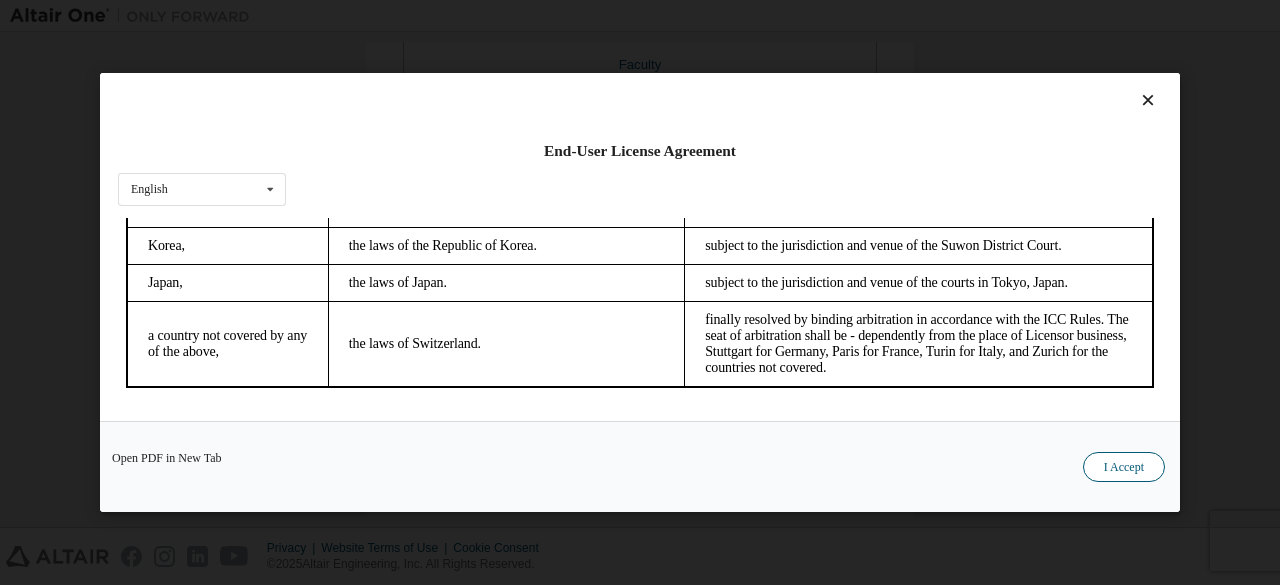 click on "I Accept" at bounding box center (1124, 467) 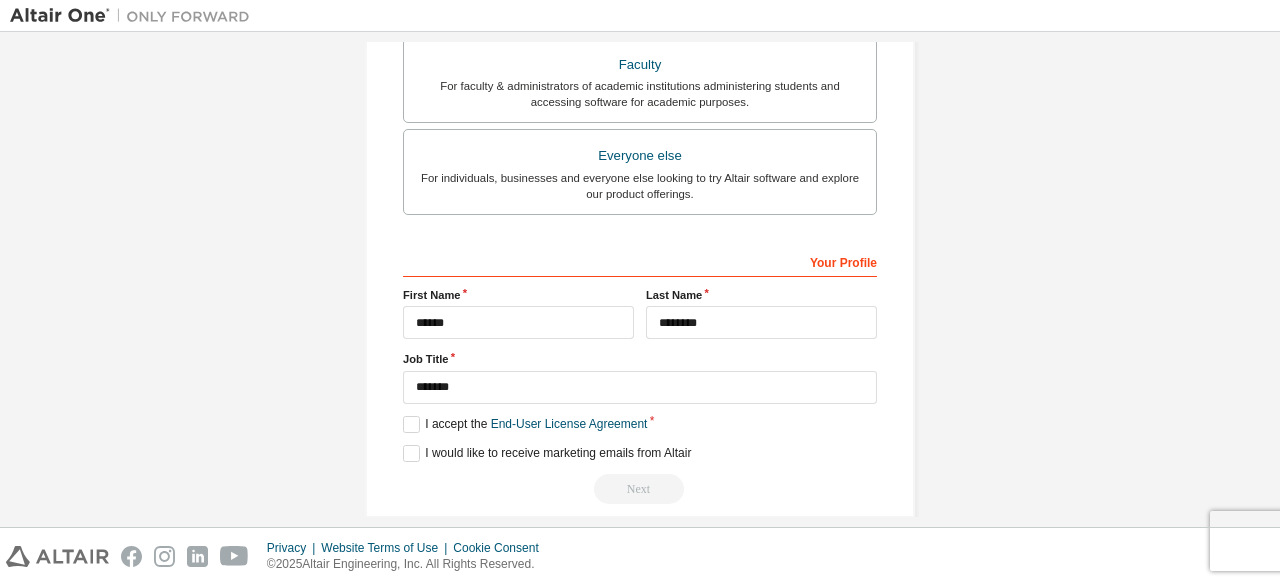 scroll, scrollTop: 0, scrollLeft: 0, axis: both 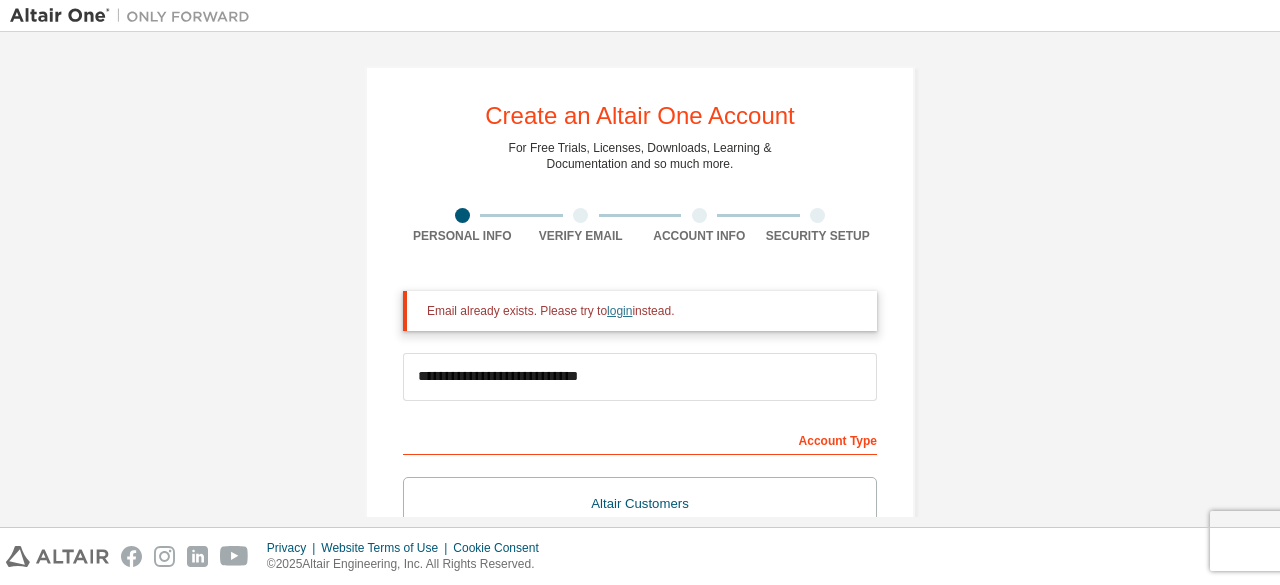 click on "login" at bounding box center [619, 311] 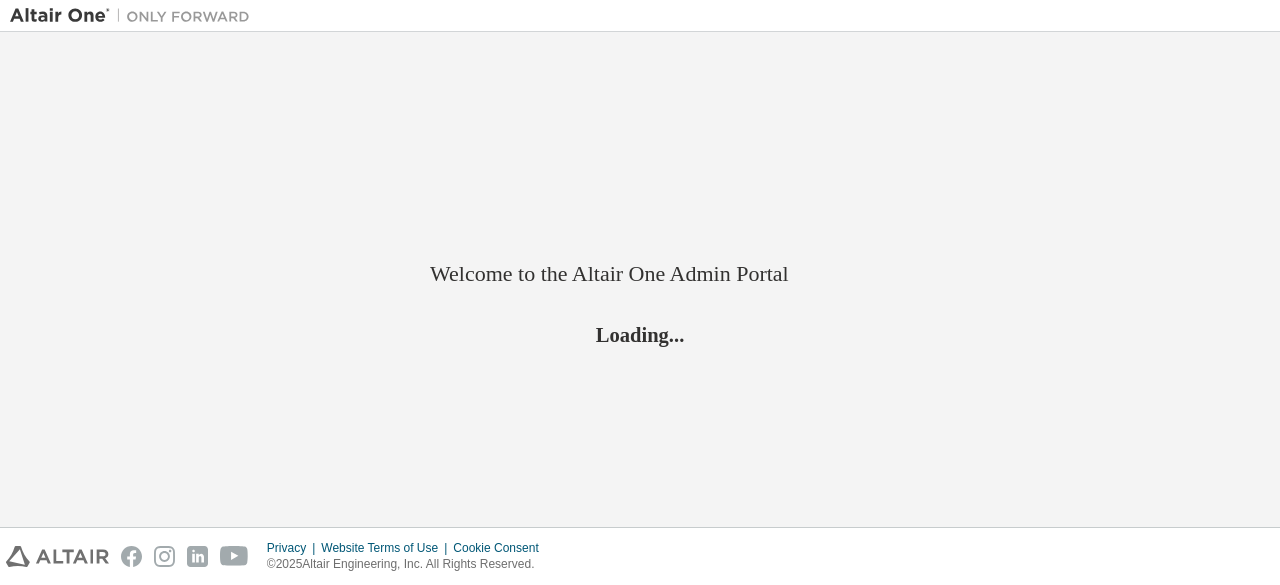 scroll, scrollTop: 0, scrollLeft: 0, axis: both 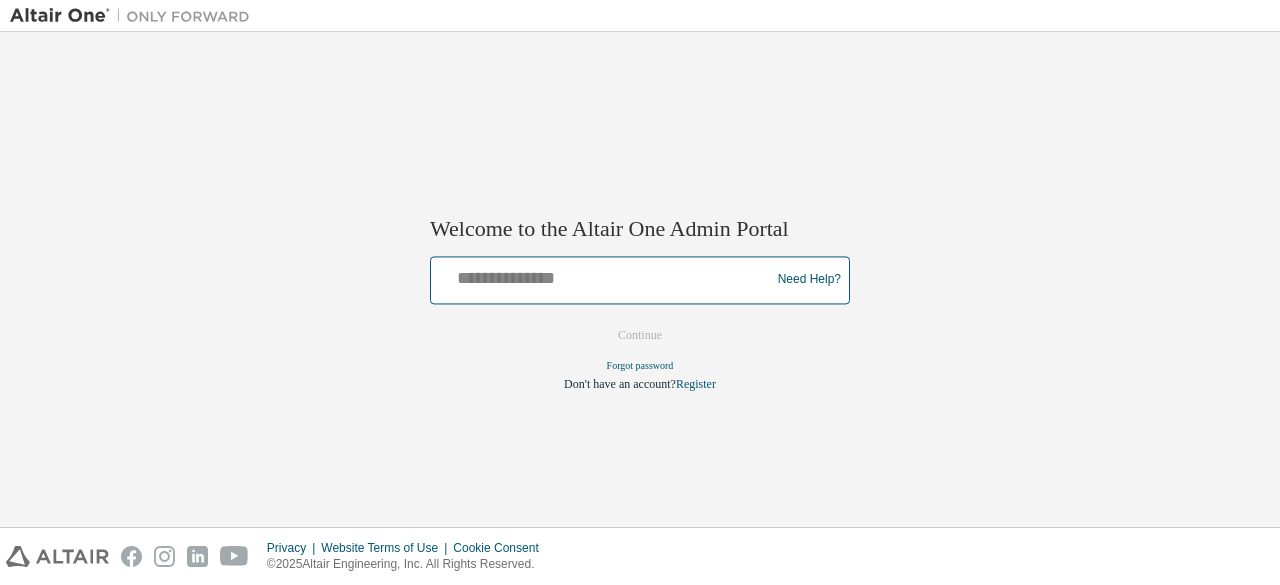 click at bounding box center (603, 275) 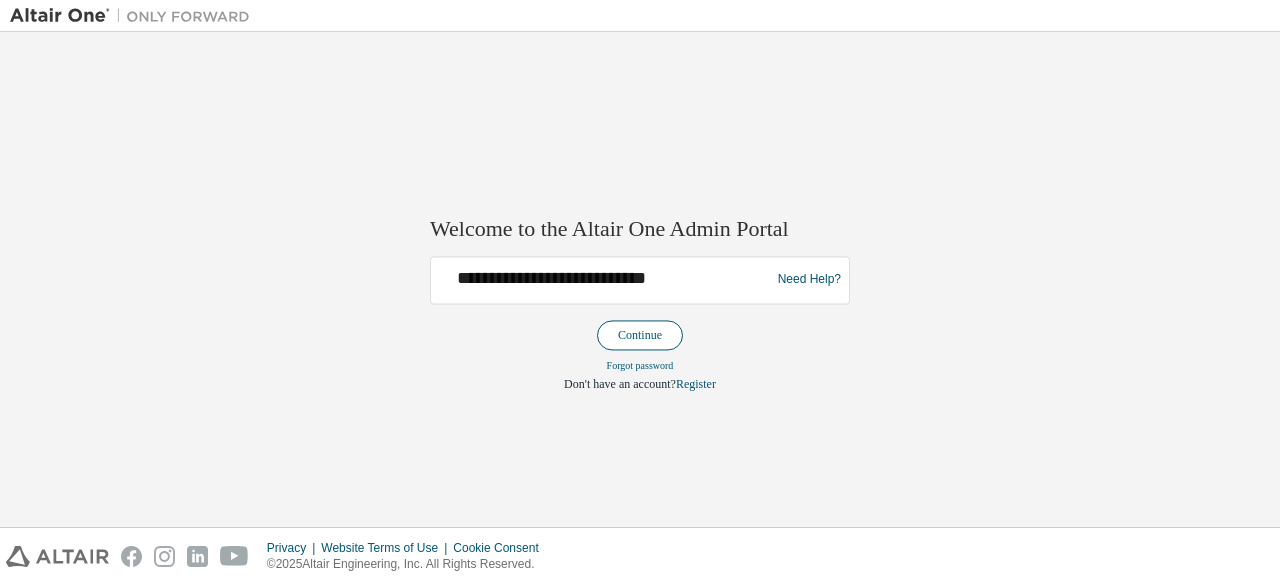 click on "Continue" at bounding box center [640, 335] 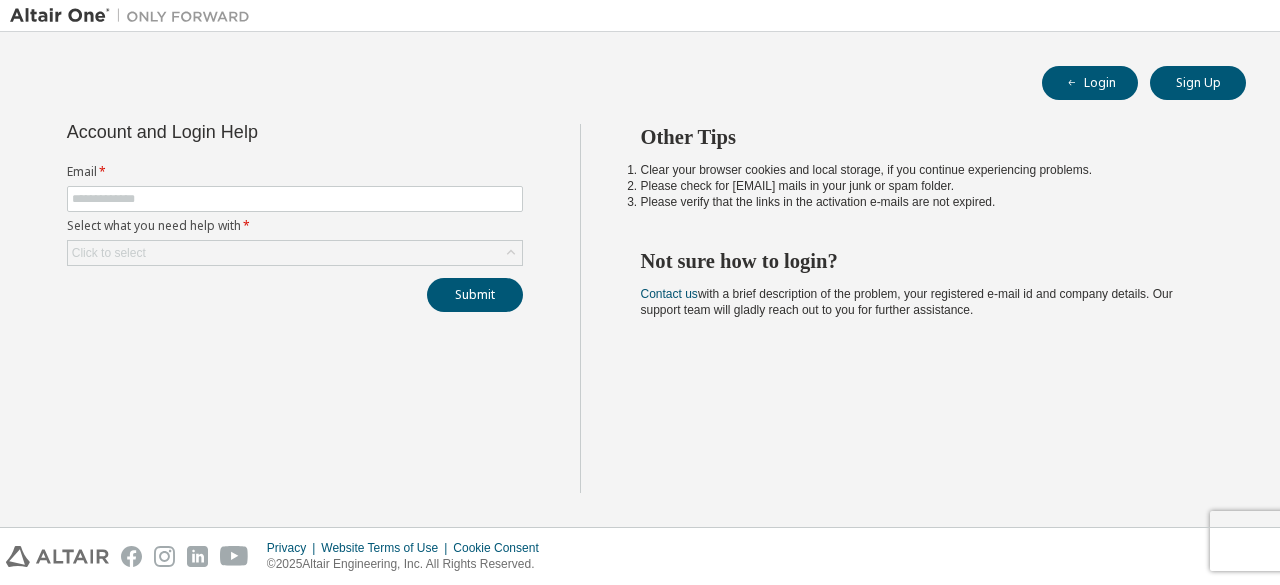 scroll, scrollTop: 0, scrollLeft: 0, axis: both 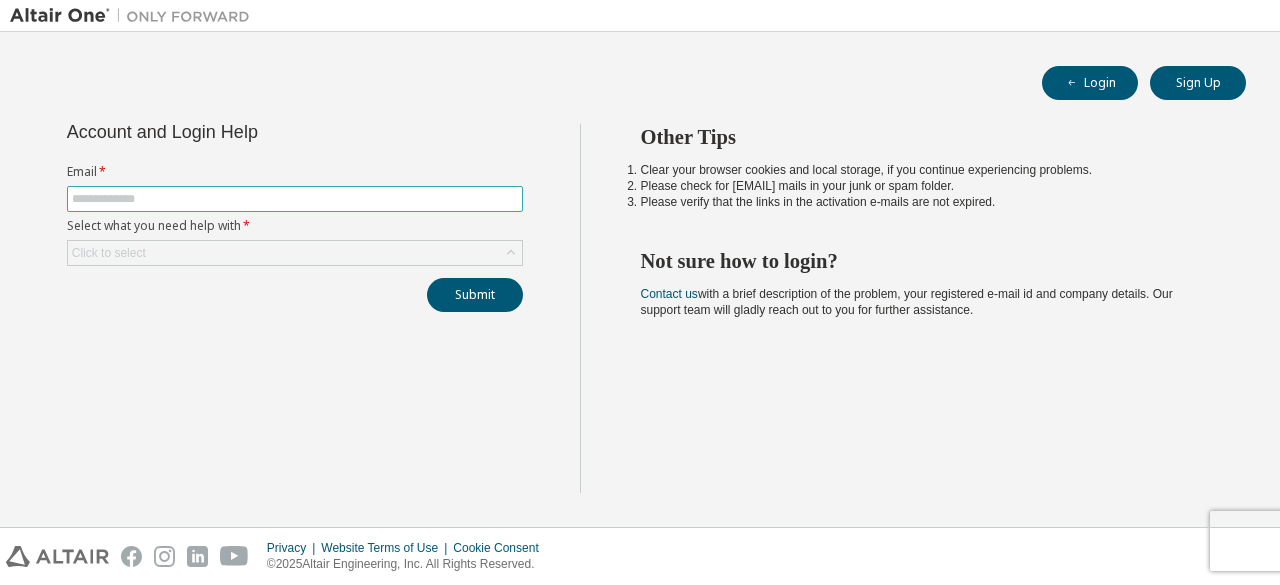 click at bounding box center [295, 199] 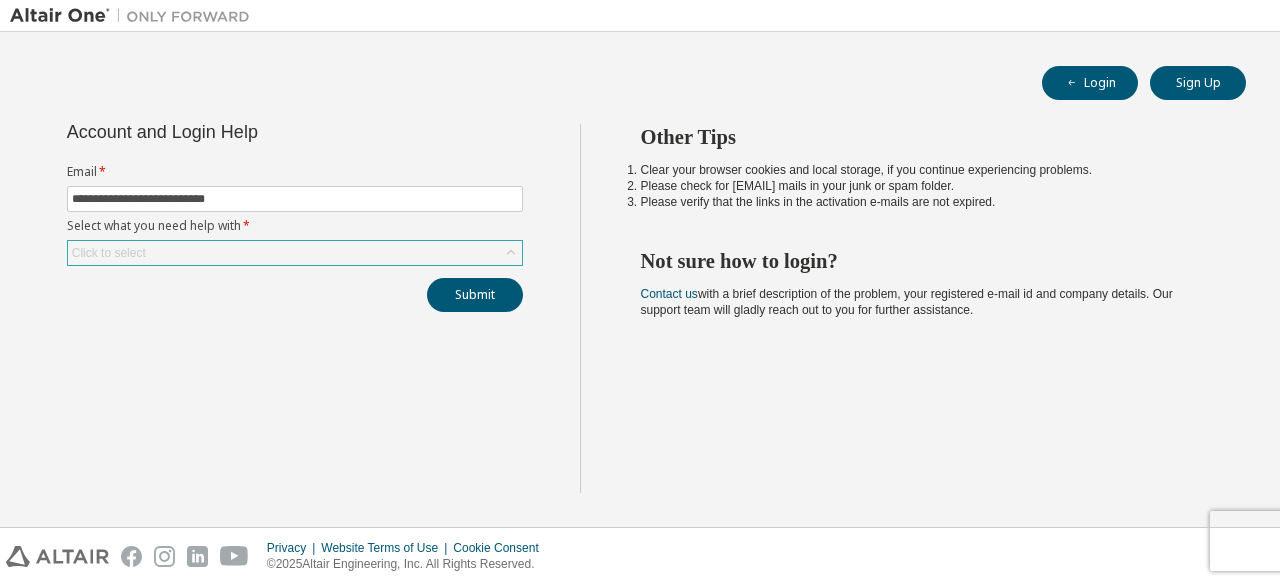 click on "Click to select" at bounding box center [295, 253] 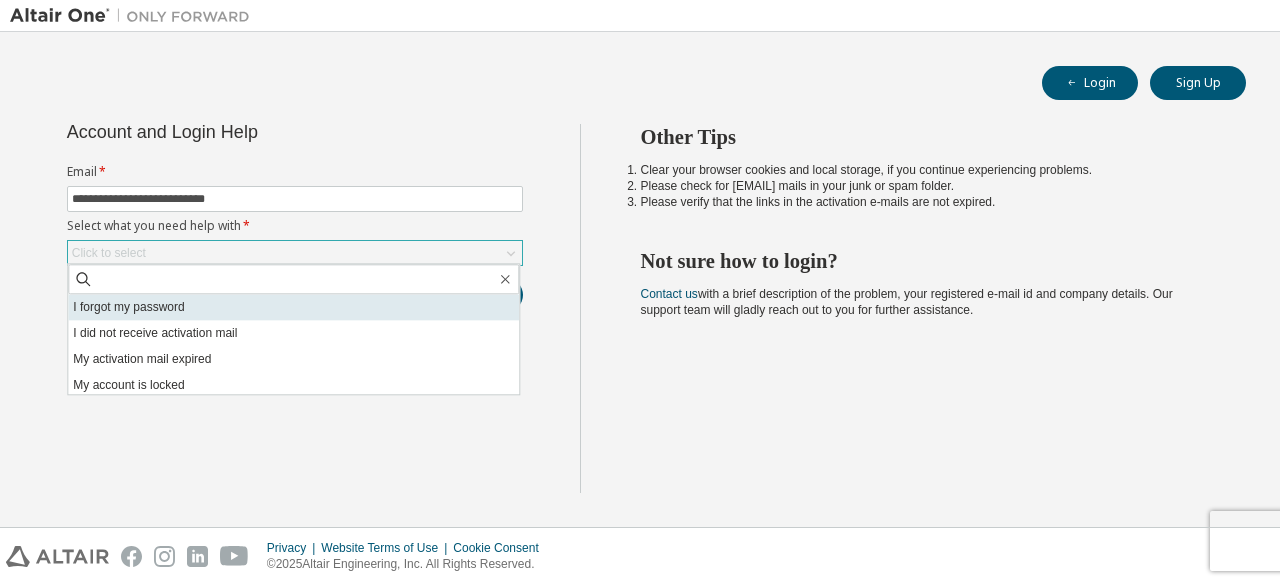 click on "I forgot my password" at bounding box center (293, 307) 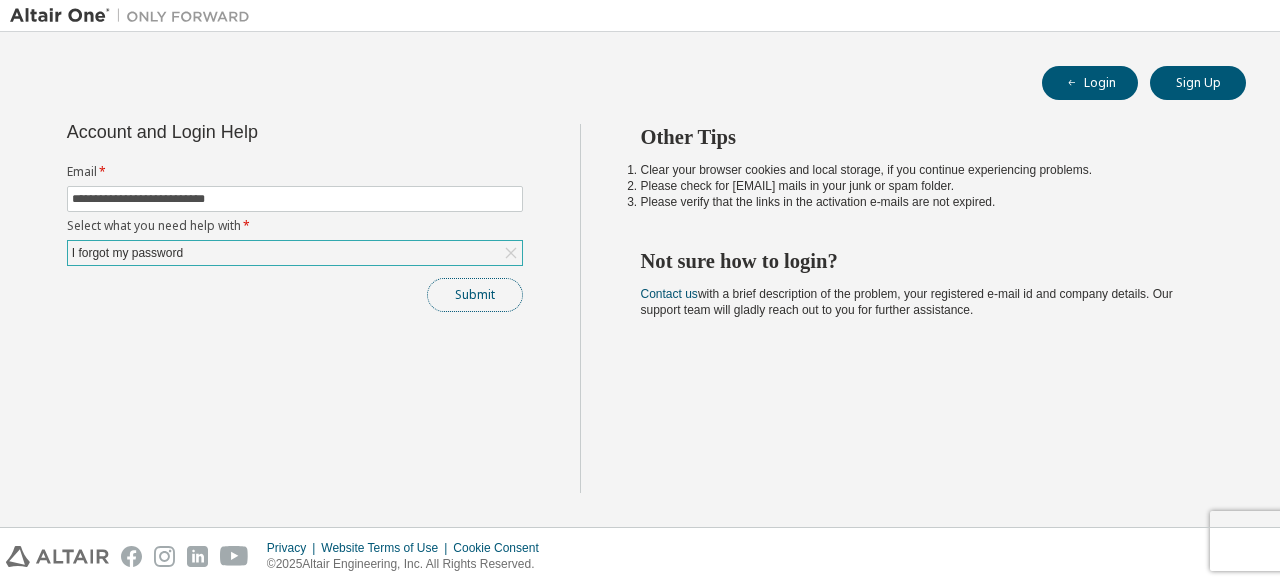 click on "Submit" at bounding box center (475, 295) 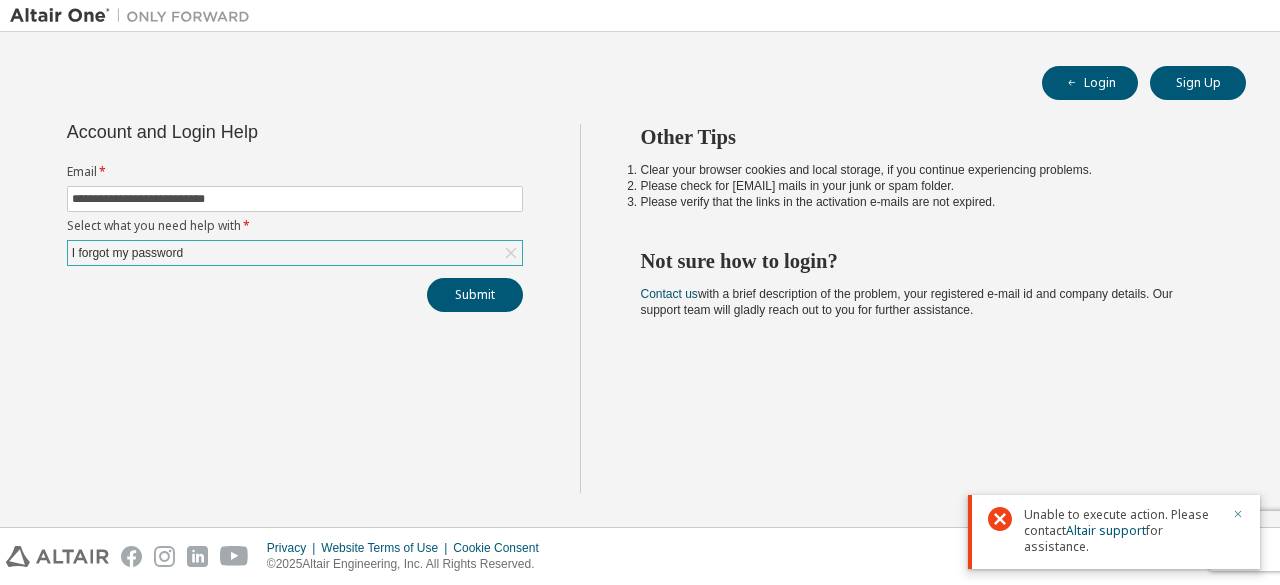 click 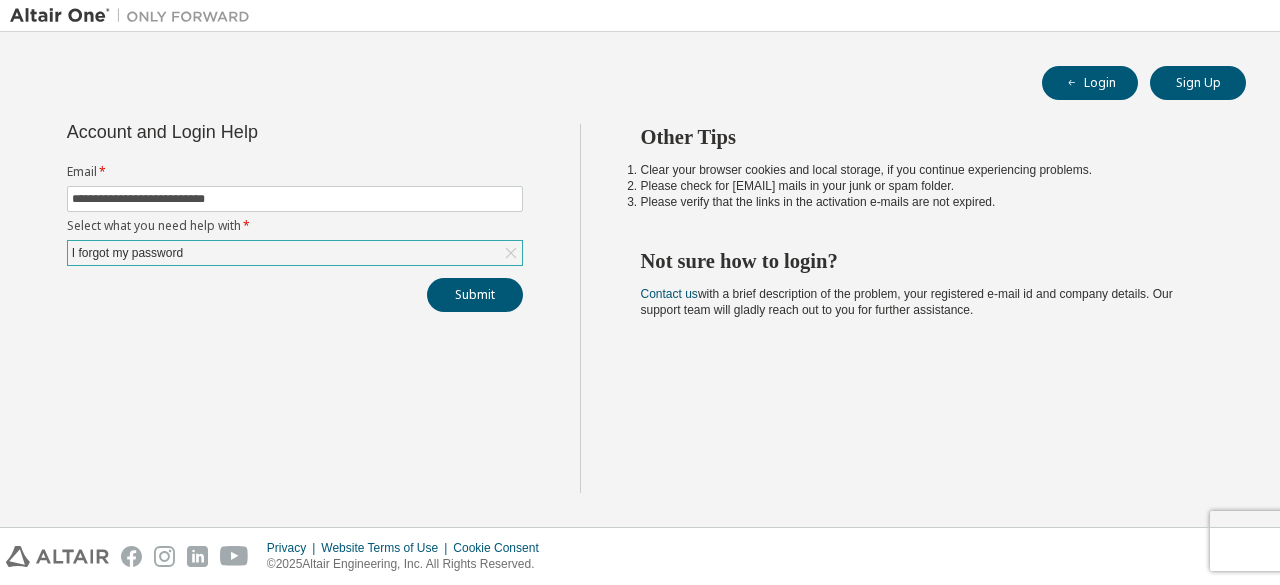 click on "I forgot my password" at bounding box center [295, 253] 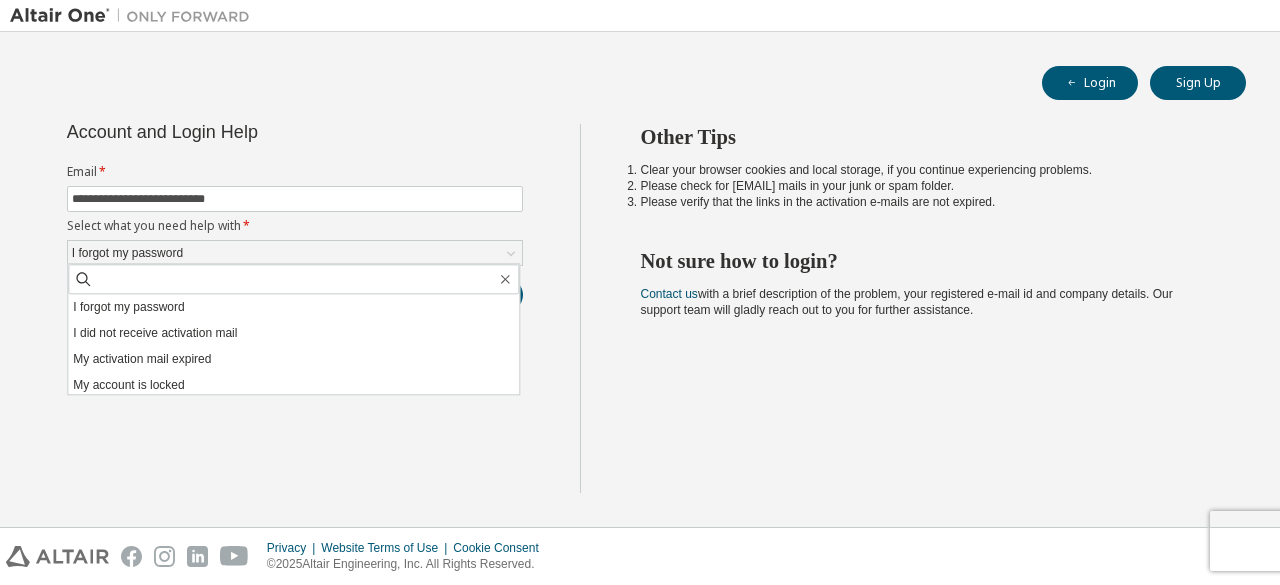 click on "**********" at bounding box center (295, 308) 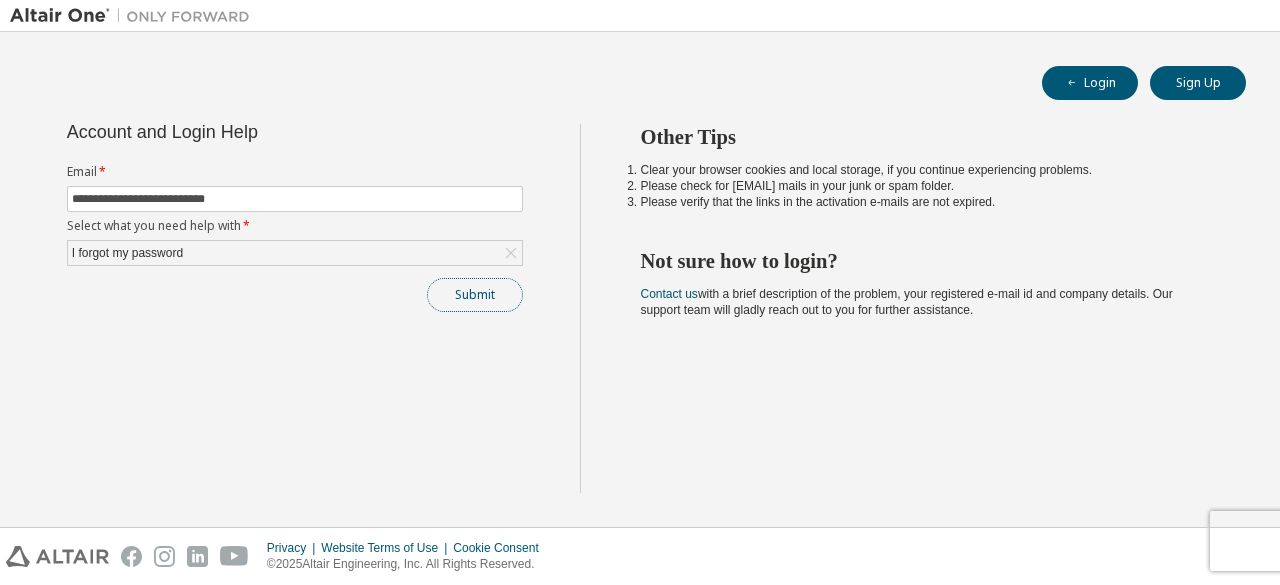 click on "Submit" at bounding box center (475, 295) 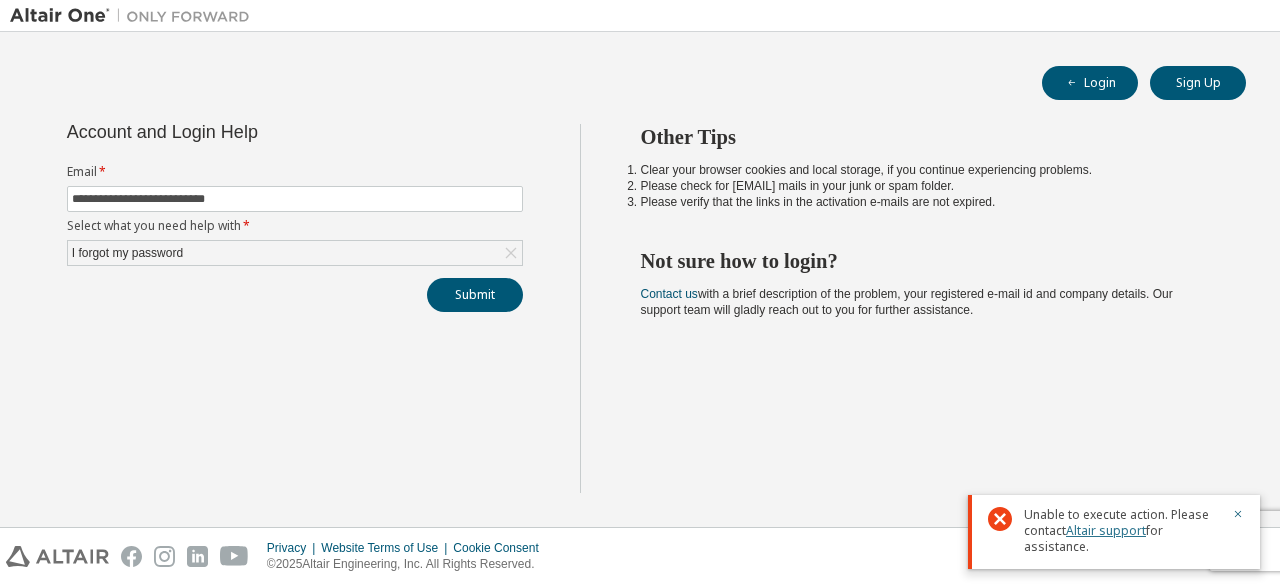 click on "Altair support" at bounding box center [1106, 530] 